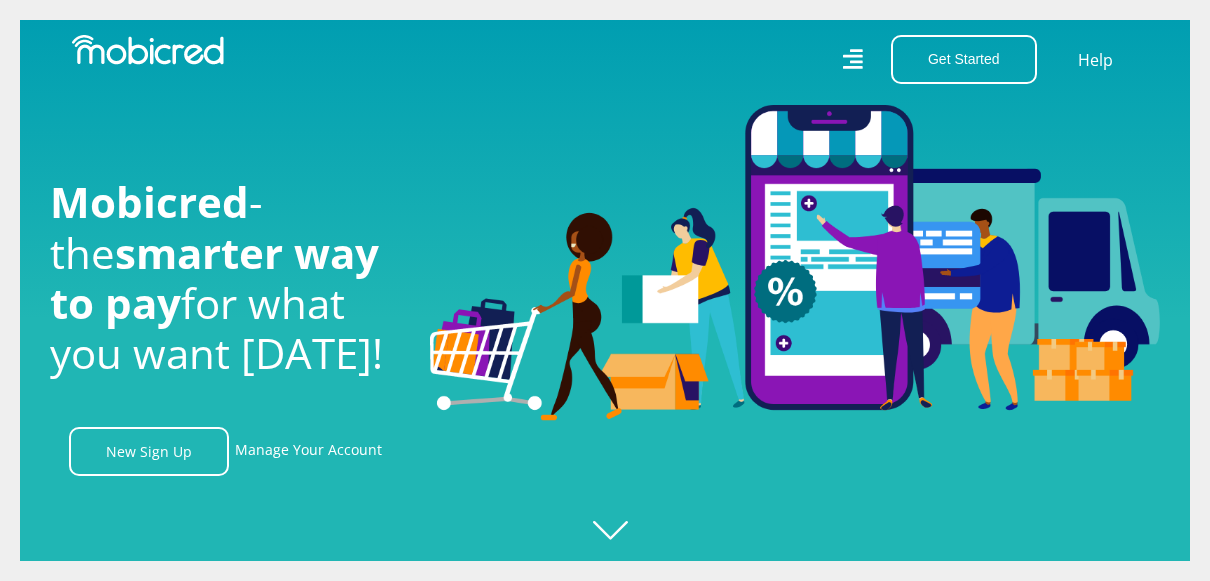 scroll, scrollTop: 0, scrollLeft: 0, axis: both 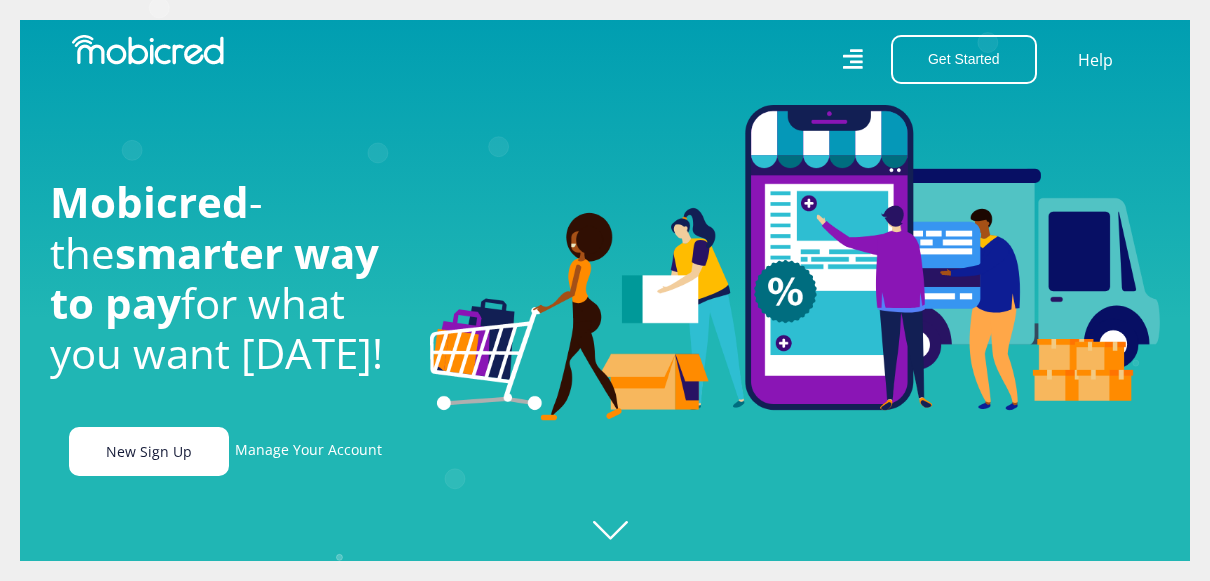 click on "New Sign Up" at bounding box center (149, 451) 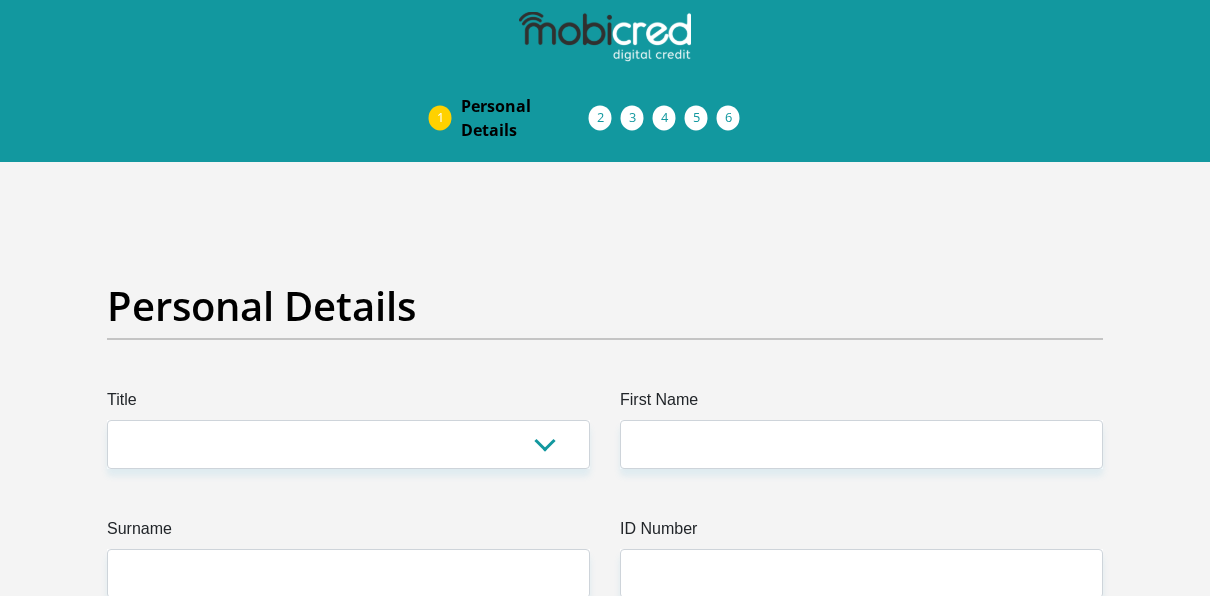 scroll, scrollTop: 0, scrollLeft: 0, axis: both 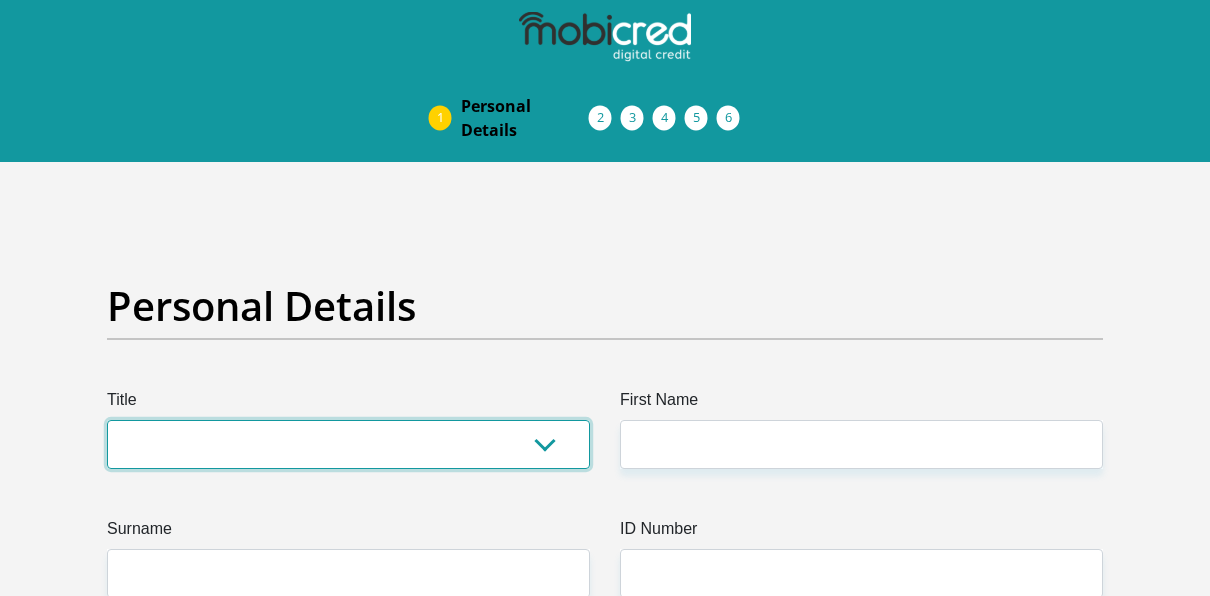 click on "Mr
Ms
Mrs
Dr
[PERSON_NAME]" at bounding box center [348, 444] 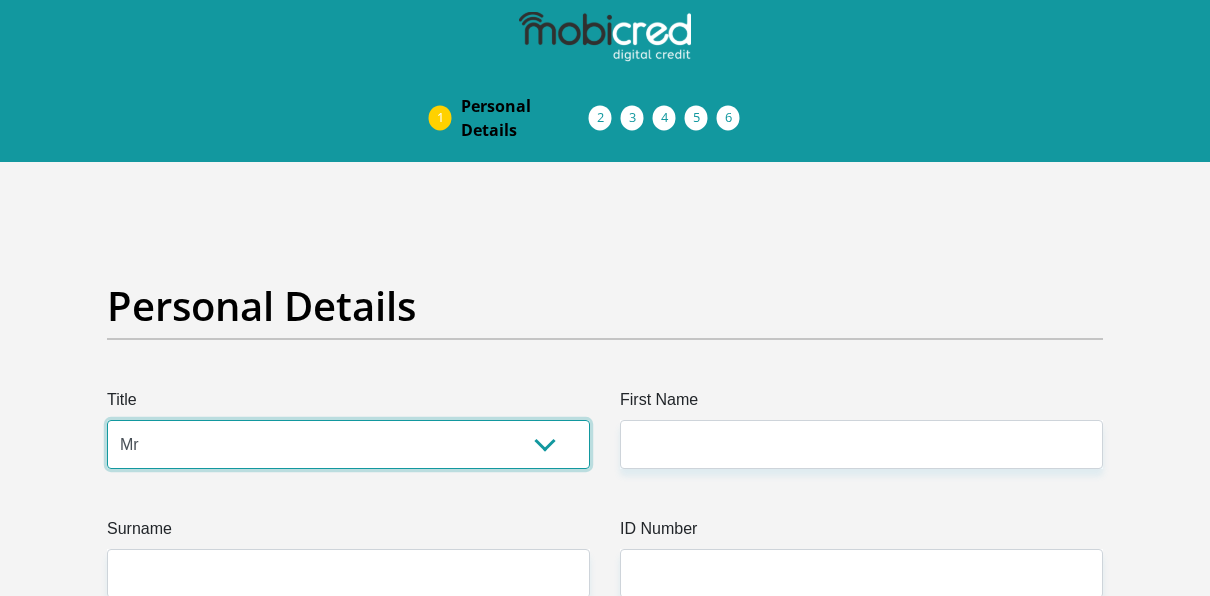click on "Mr
Ms
Mrs
Dr
[PERSON_NAME]" at bounding box center [348, 444] 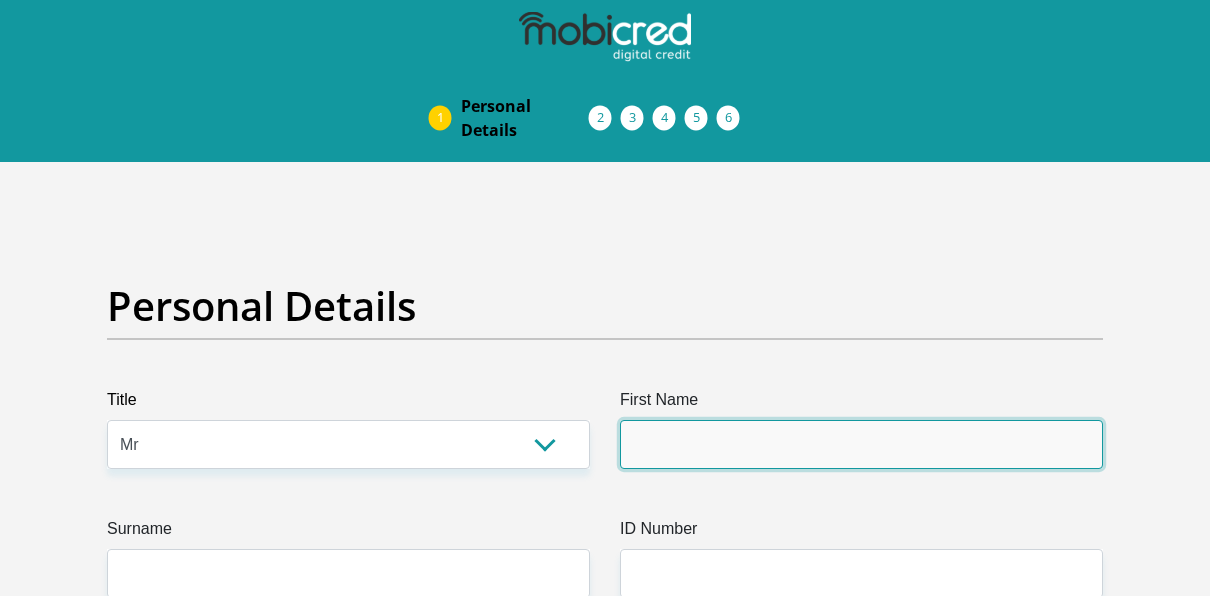 click on "First Name" at bounding box center [861, 444] 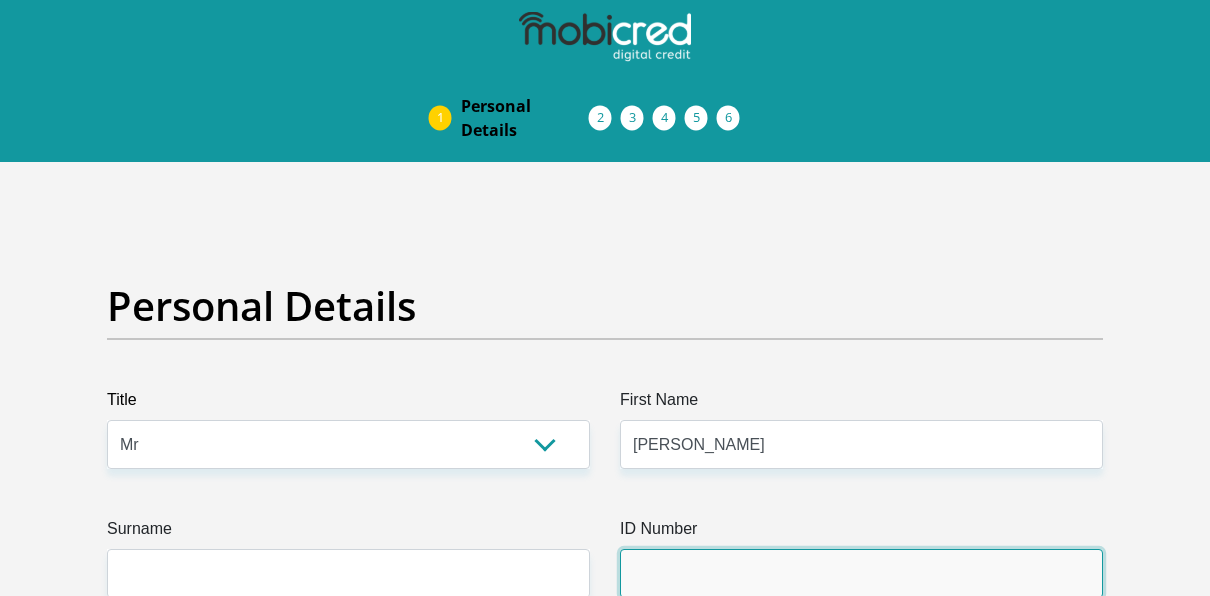 type on "Pepsico" 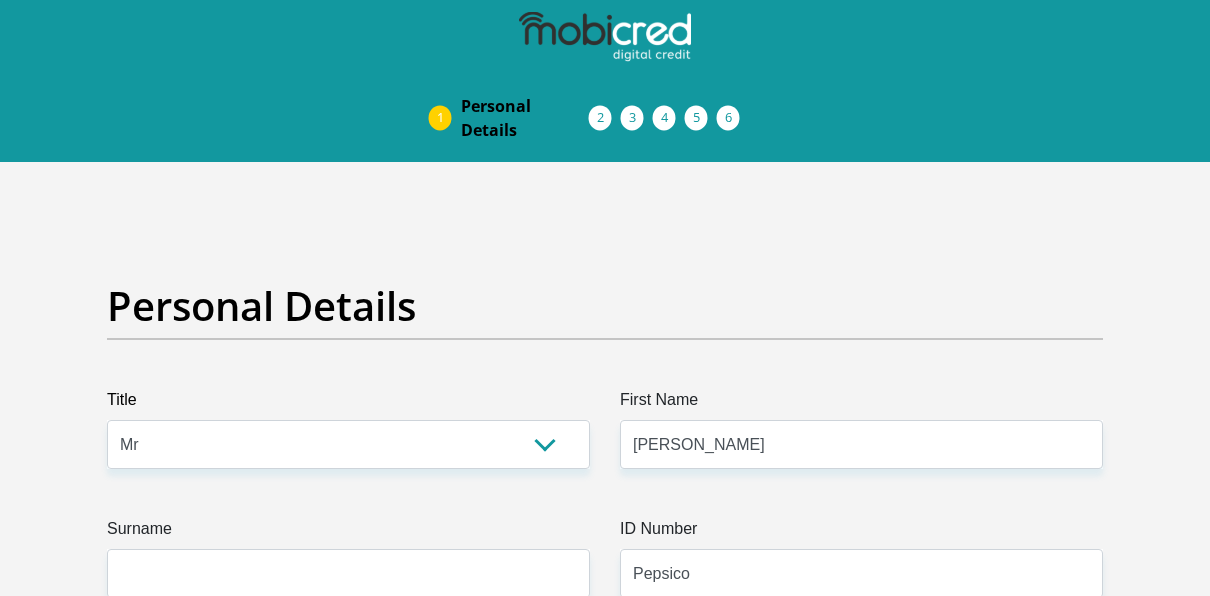 select on "ZAF" 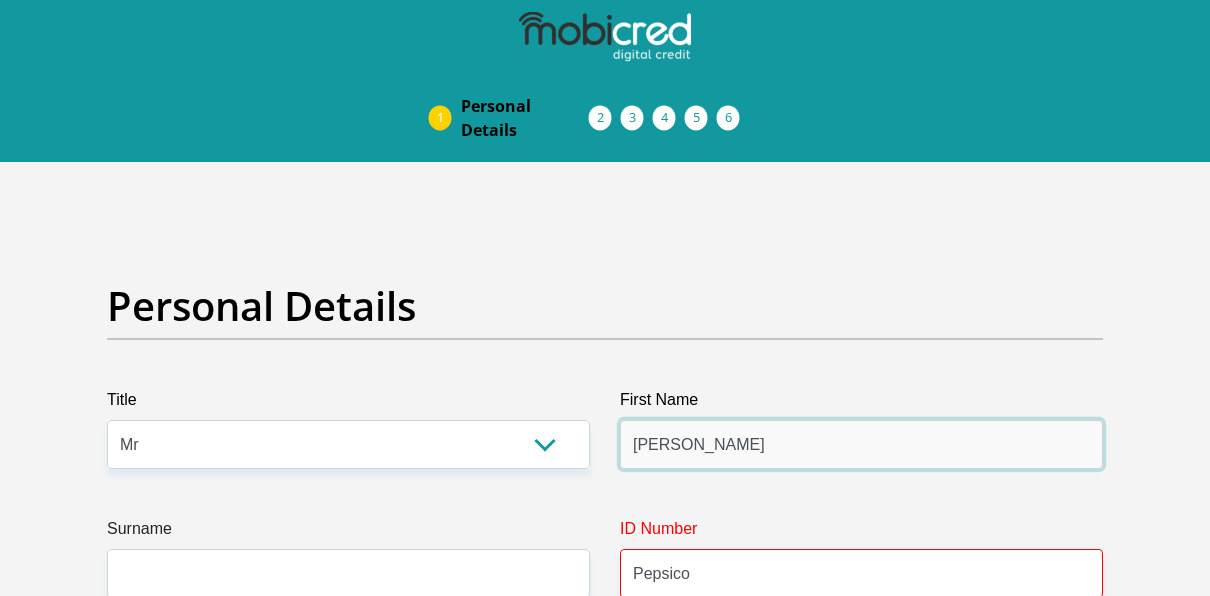 type on "Larren" 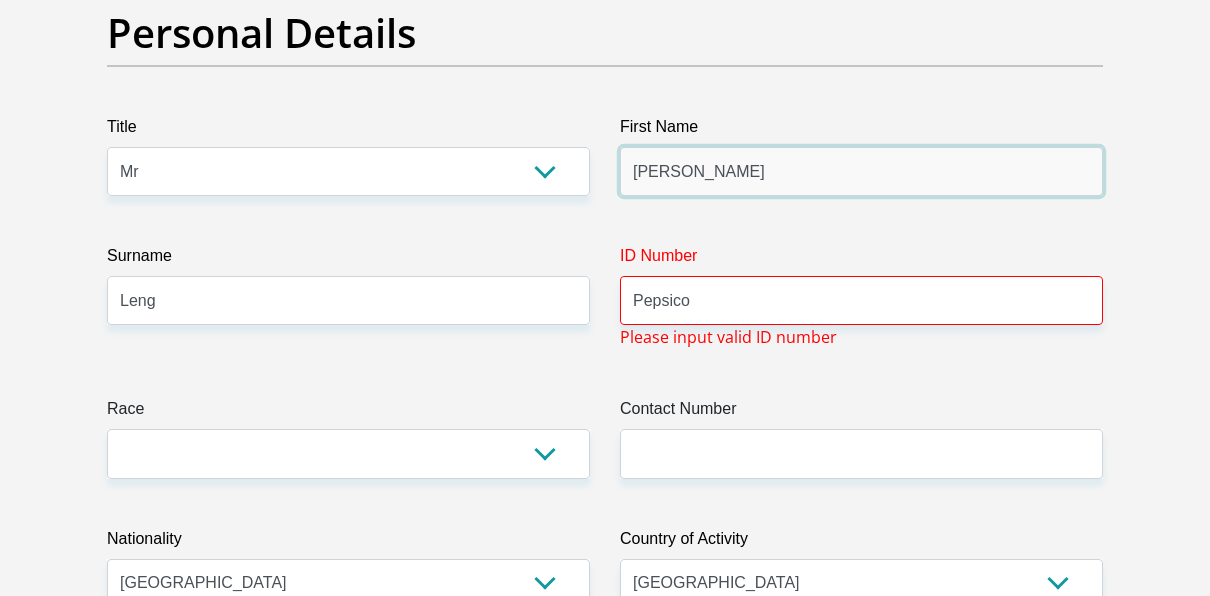 scroll, scrollTop: 220, scrollLeft: 0, axis: vertical 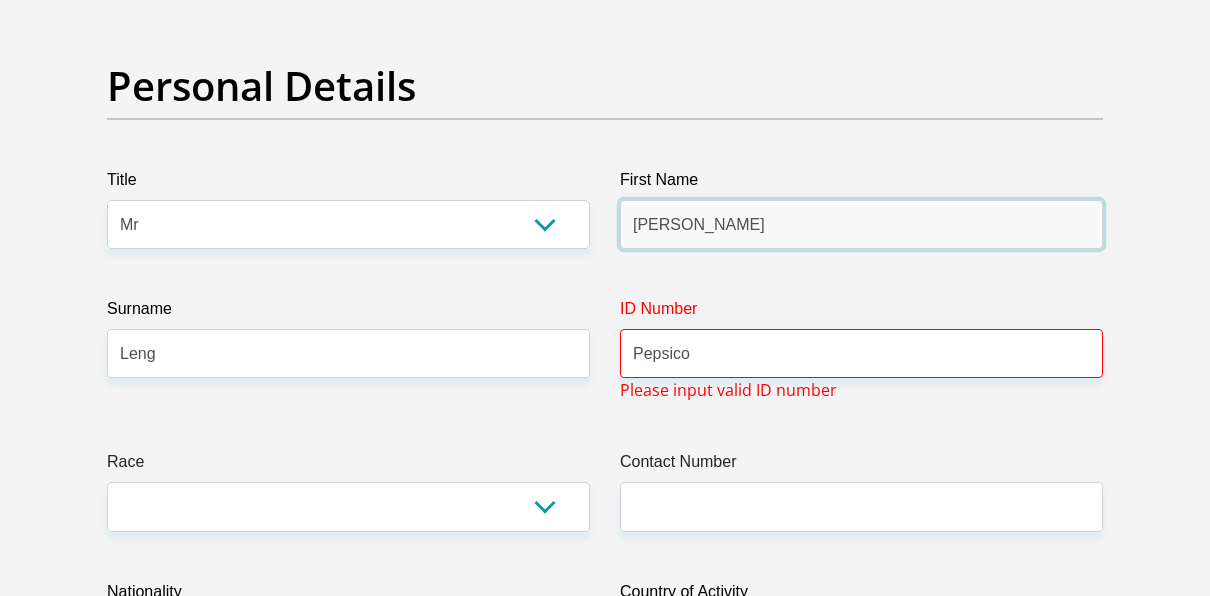 click on "Larren" at bounding box center [861, 224] 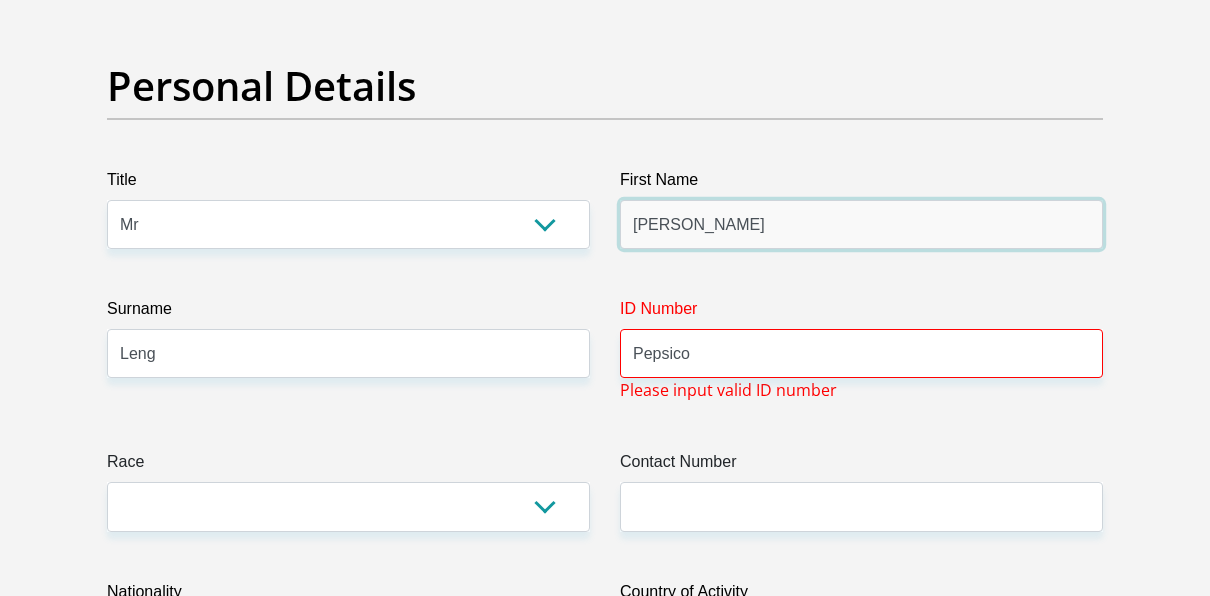 drag, startPoint x: 767, startPoint y: 220, endPoint x: 463, endPoint y: 240, distance: 304.6572 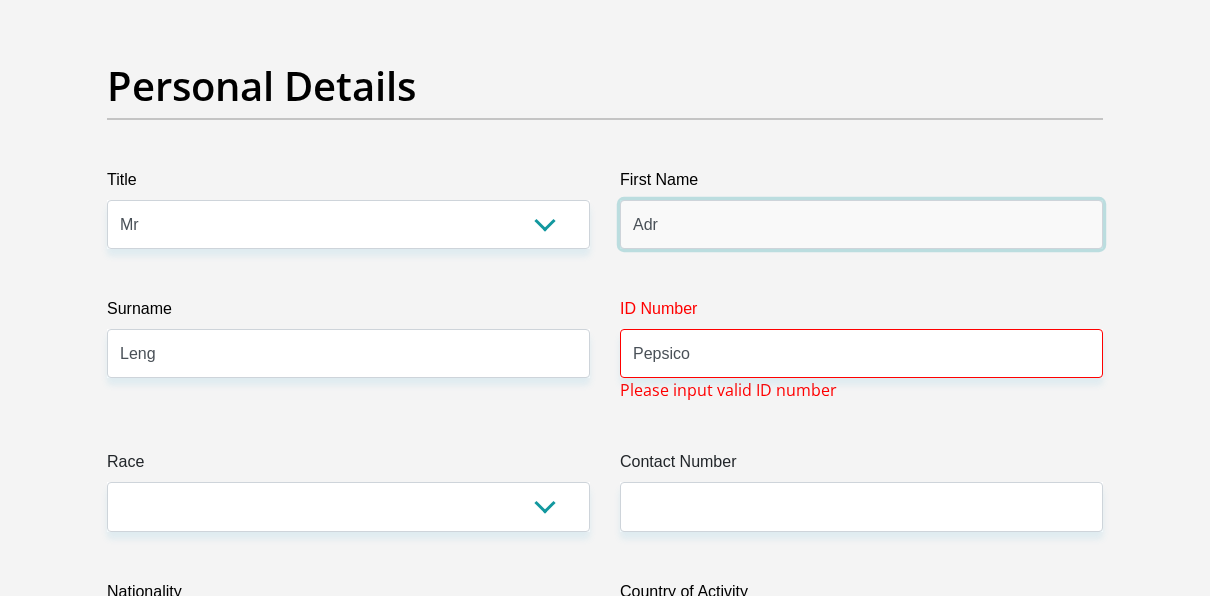type on "ADRIAN" 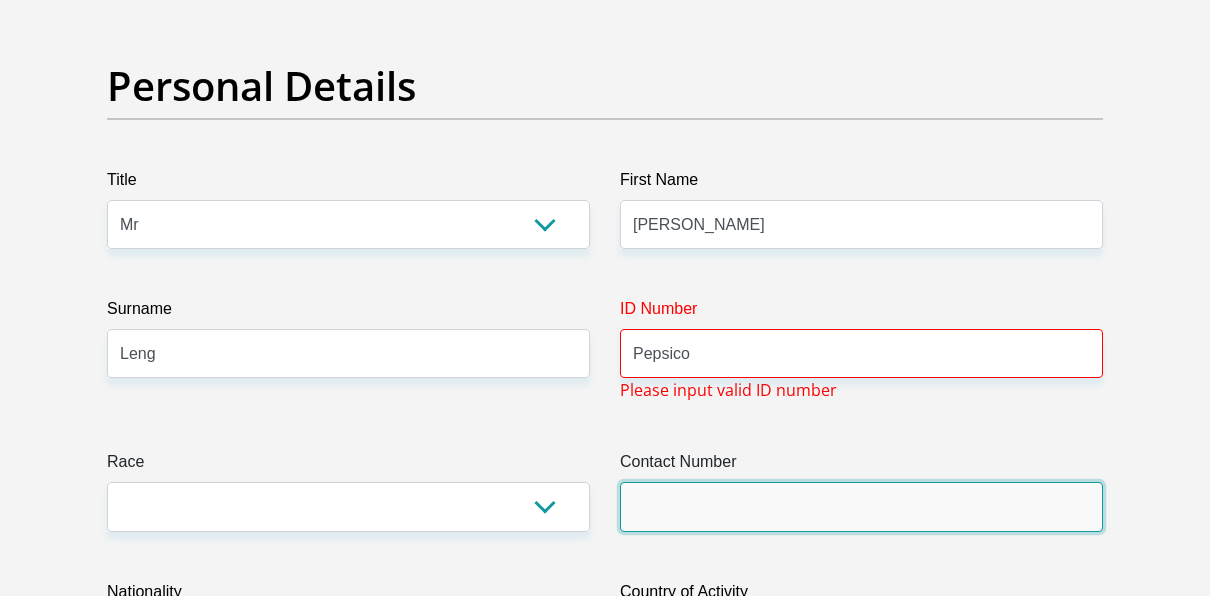 type on "0730129936" 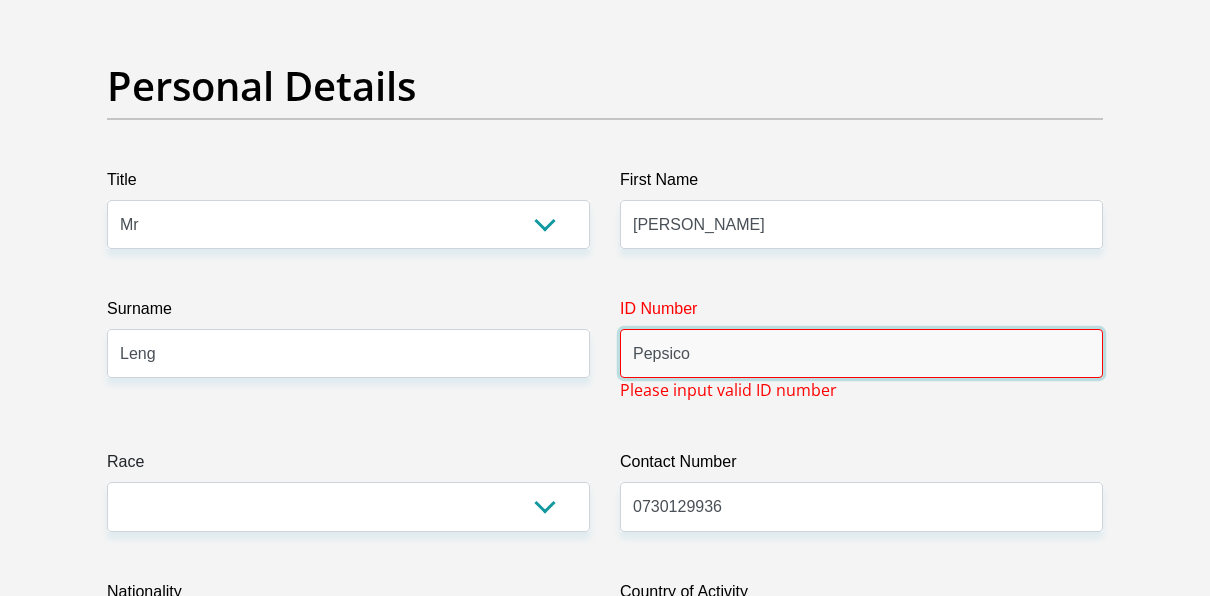 drag, startPoint x: 701, startPoint y: 354, endPoint x: 513, endPoint y: 358, distance: 188.04254 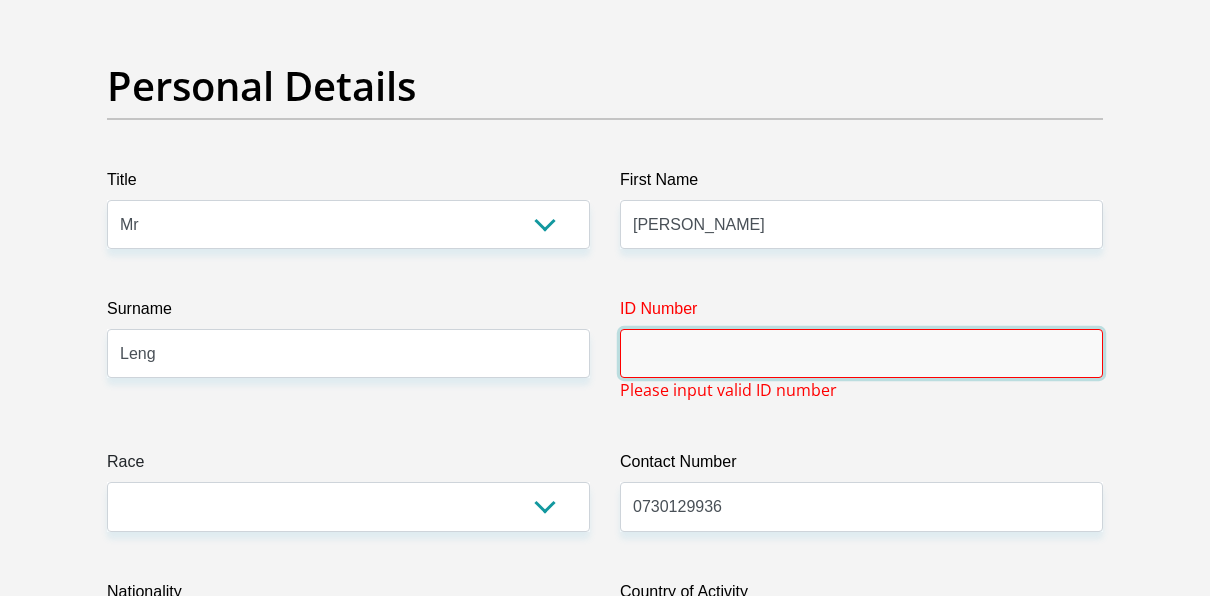 type 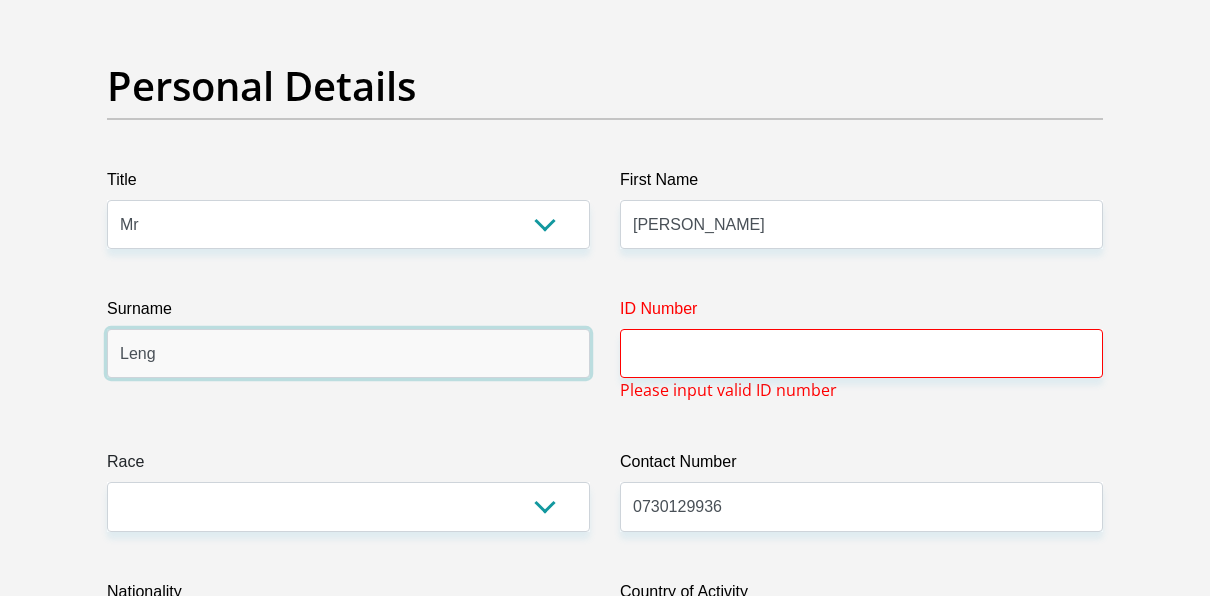 click on "Leng" at bounding box center [348, 353] 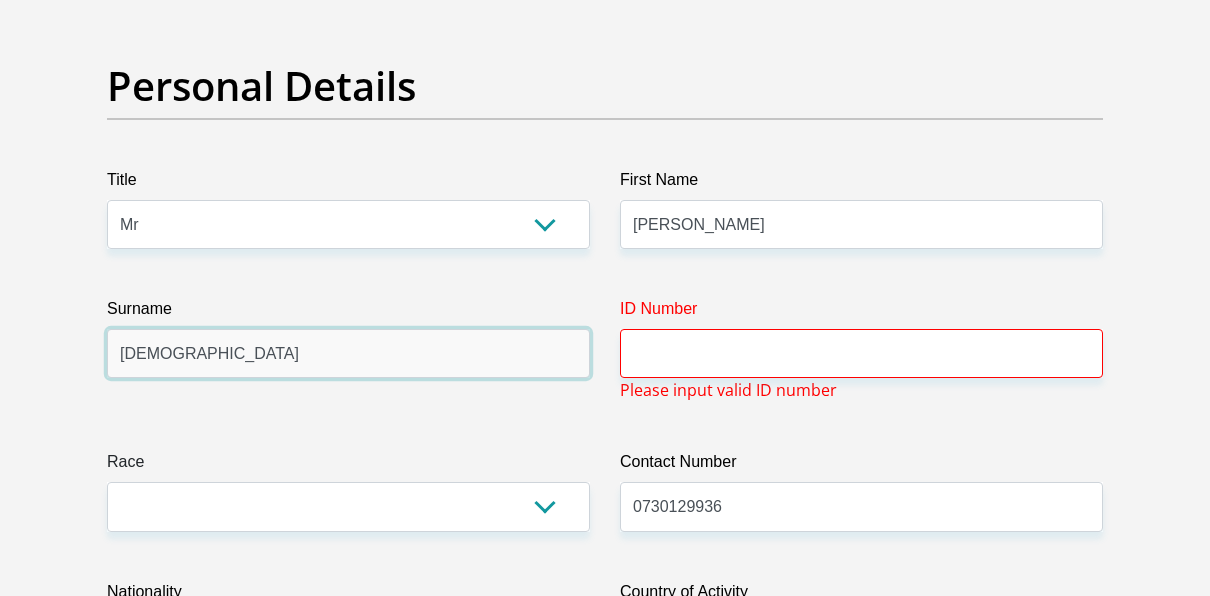 type on "CHRISTIANS" 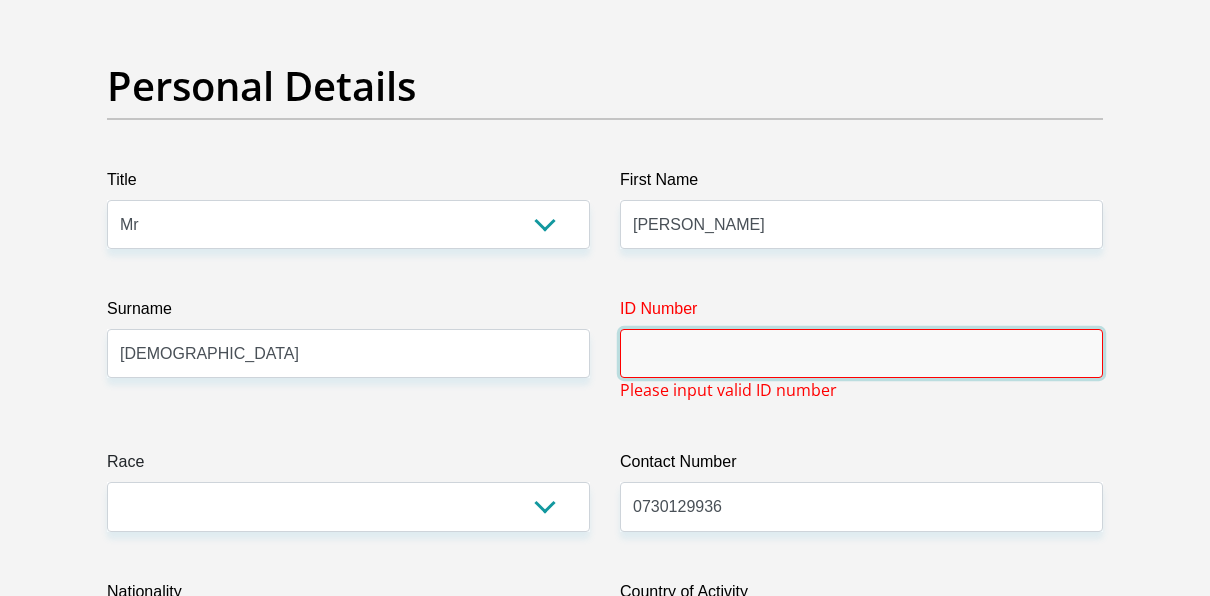 click on "ID Number" at bounding box center [861, 353] 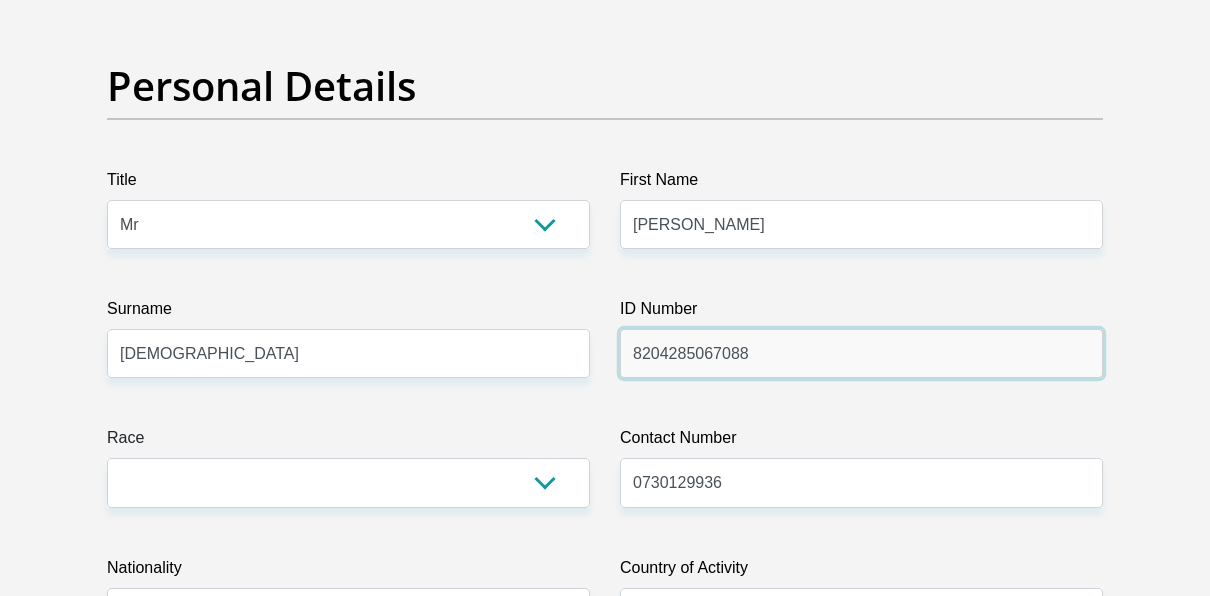 type on "8204285067088" 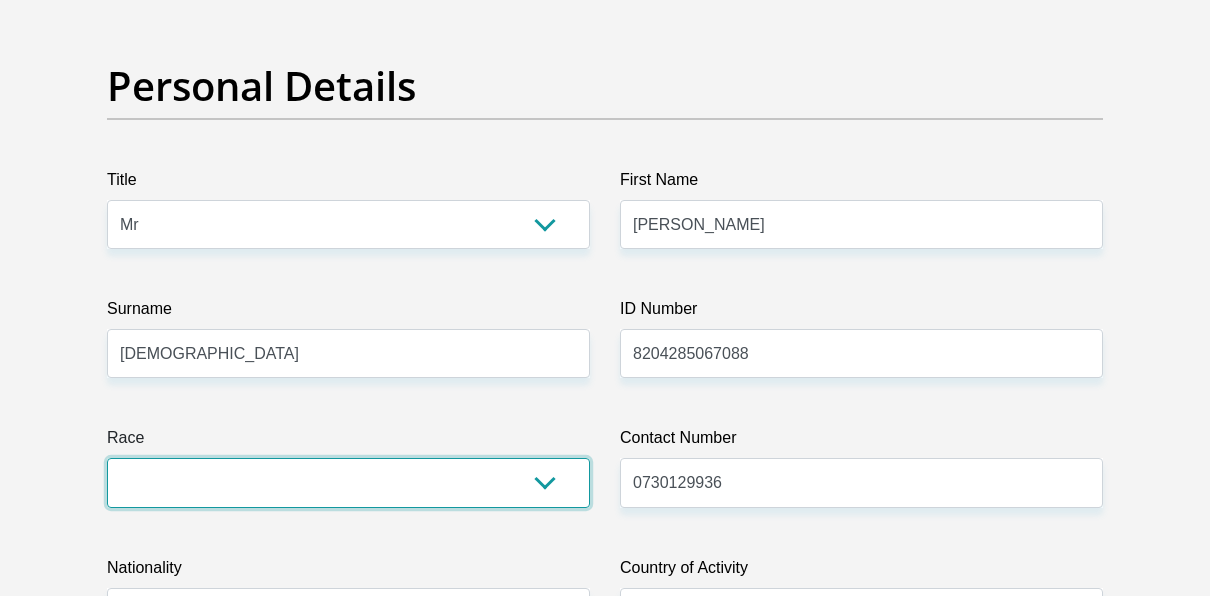click on "Black
Coloured
Indian
White
Other" at bounding box center [348, 482] 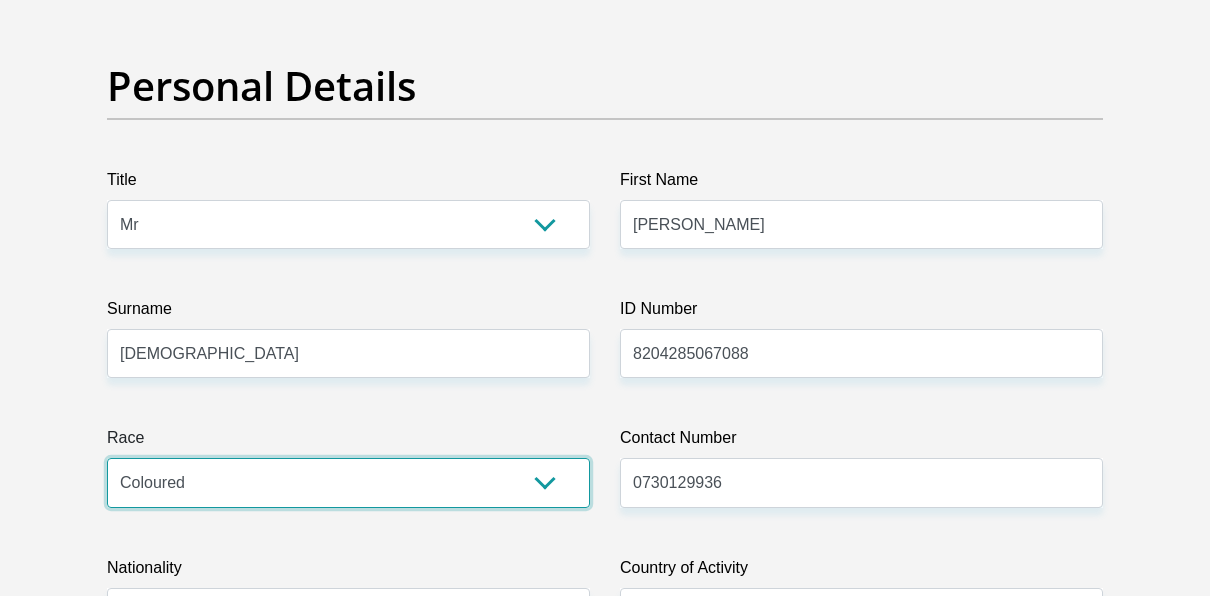 click on "Black
Coloured
Indian
White
Other" at bounding box center [348, 482] 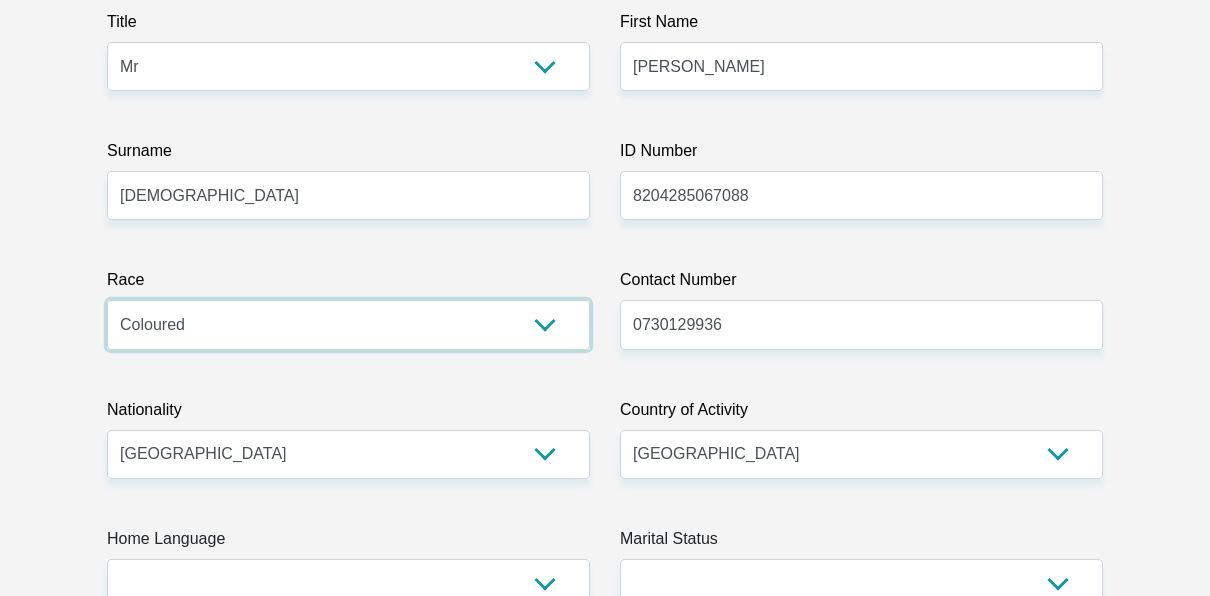 scroll, scrollTop: 449, scrollLeft: 0, axis: vertical 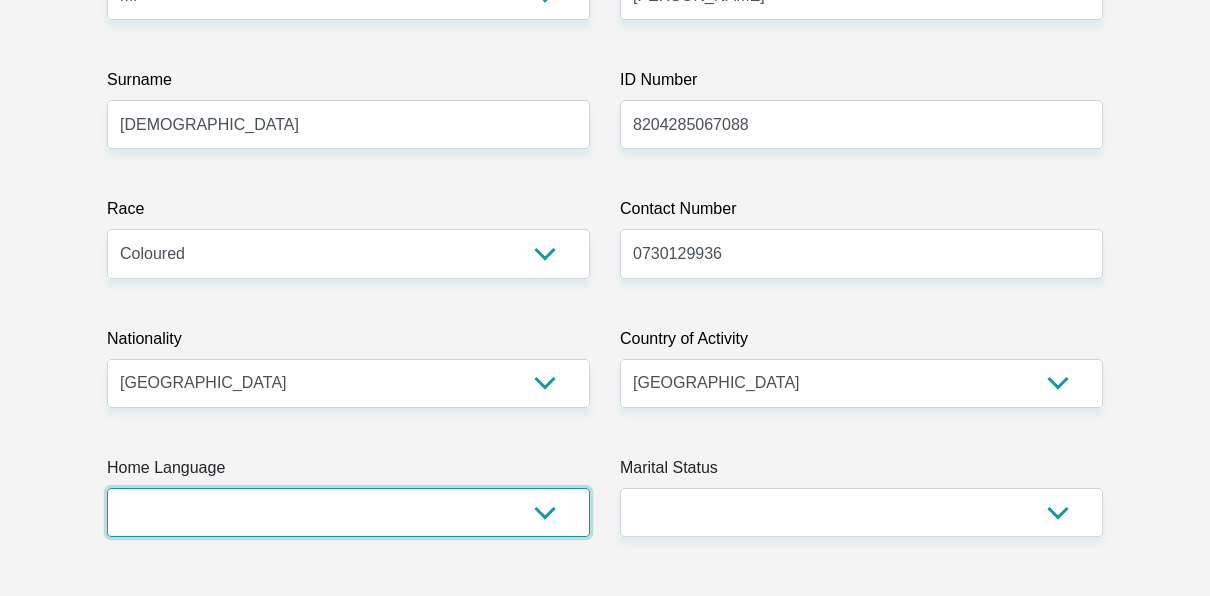 click on "Afrikaans
English
Sepedi
South Ndebele
Southern Sotho
Swati
Tsonga
Tswana
Venda
Xhosa
Zulu
Other" at bounding box center (348, 512) 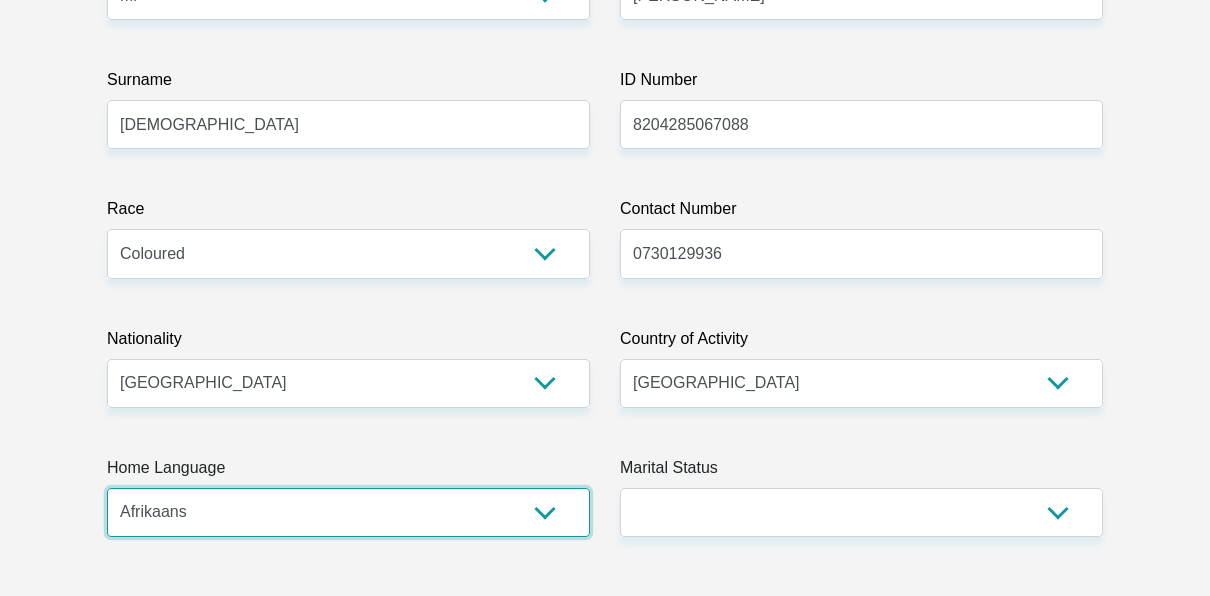 click on "Afrikaans
English
Sepedi
South Ndebele
Southern Sotho
Swati
Tsonga
Tswana
Venda
Xhosa
Zulu
Other" at bounding box center [348, 512] 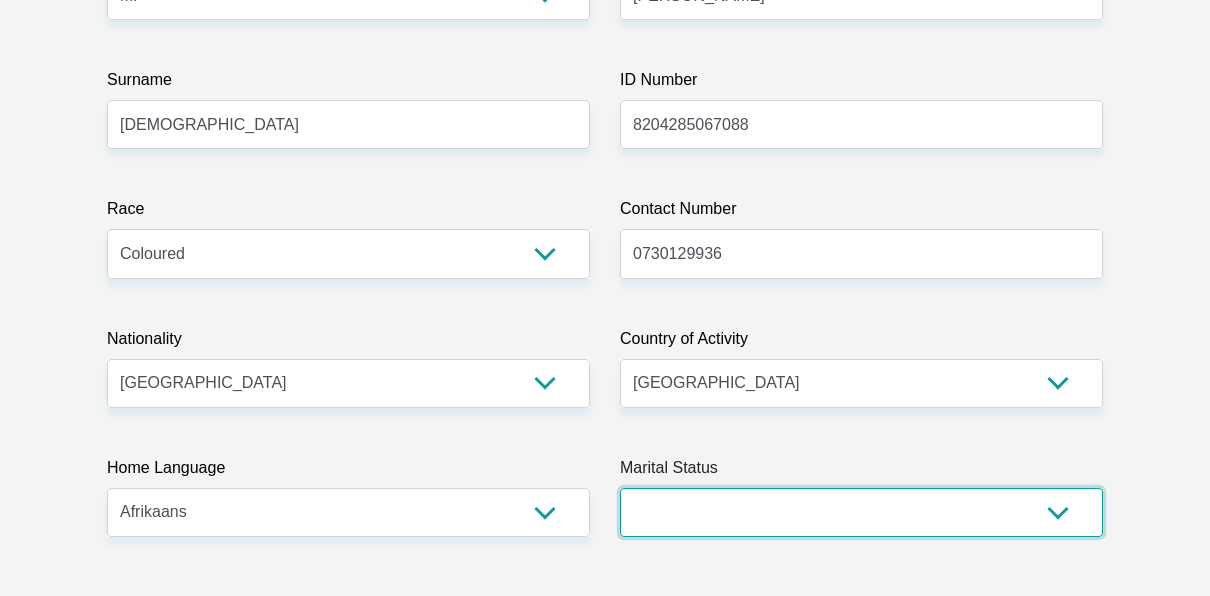 click on "Married ANC
Single
Divorced
Widowed
Married COP or Customary Law" at bounding box center (861, 512) 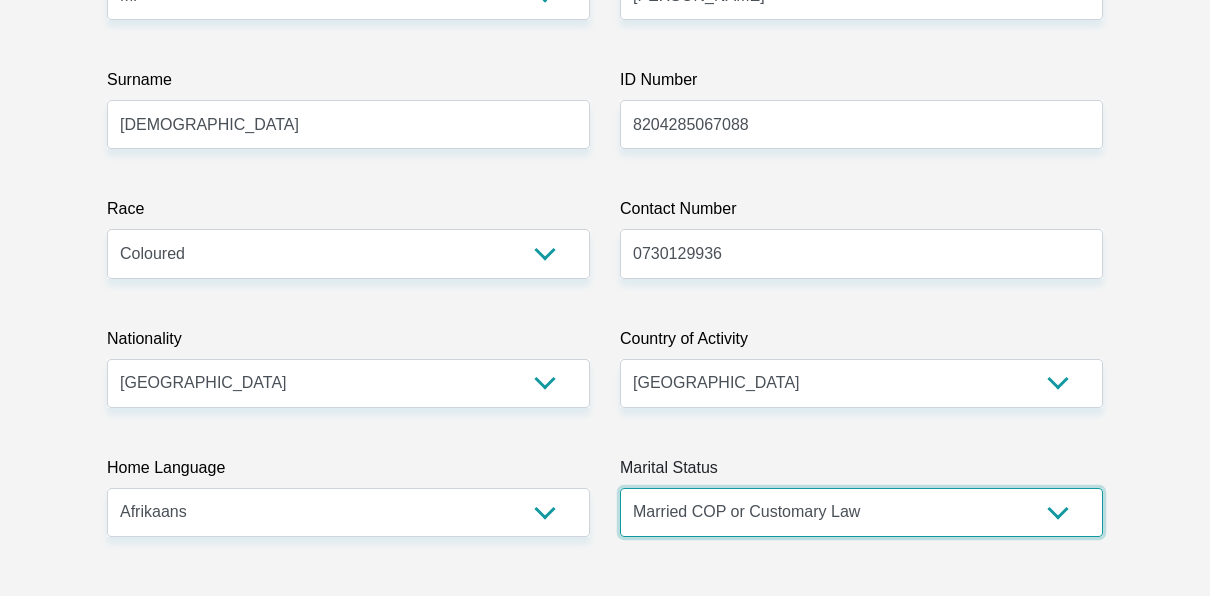 click on "Married ANC
Single
Divorced
Widowed
Married COP or Customary Law" at bounding box center [861, 512] 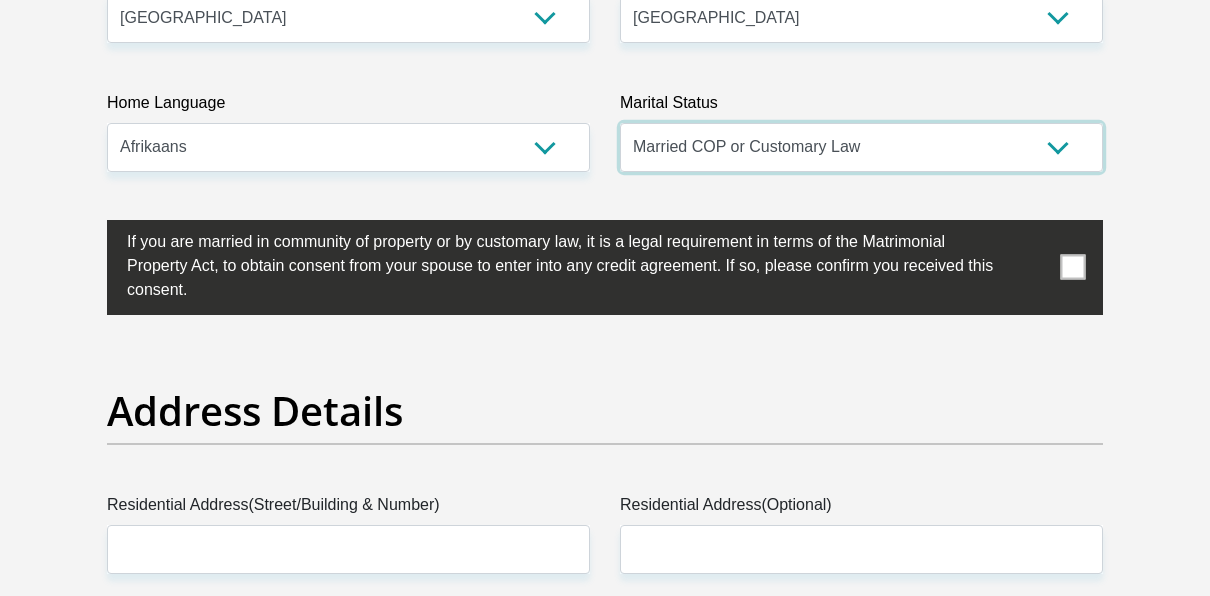 scroll, scrollTop: 868, scrollLeft: 0, axis: vertical 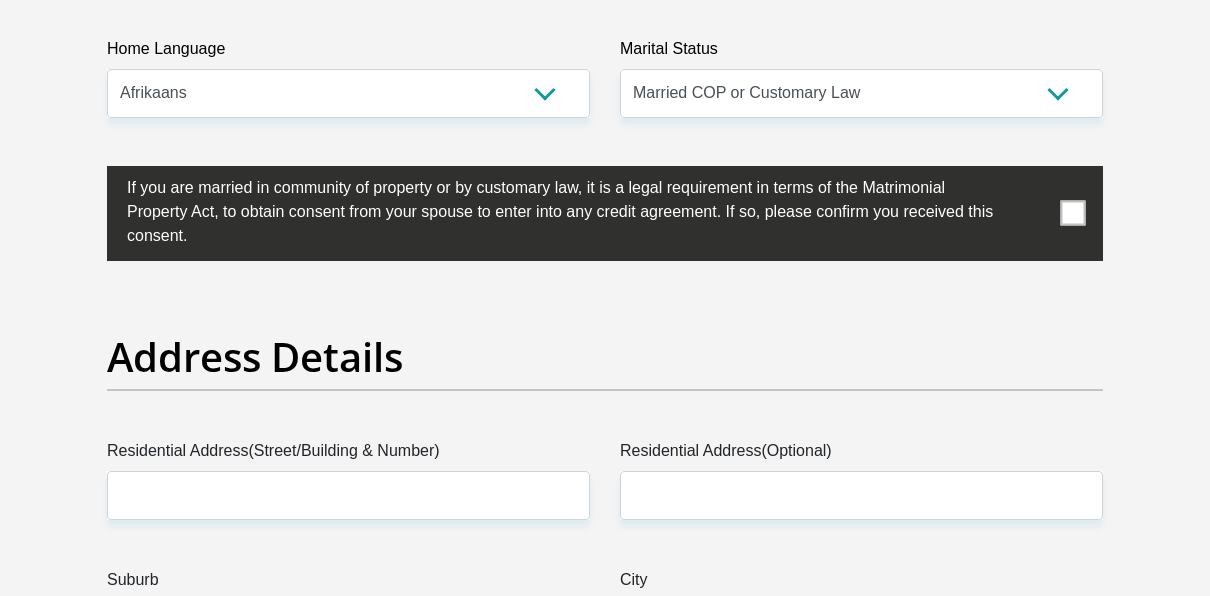 click at bounding box center (1073, 213) 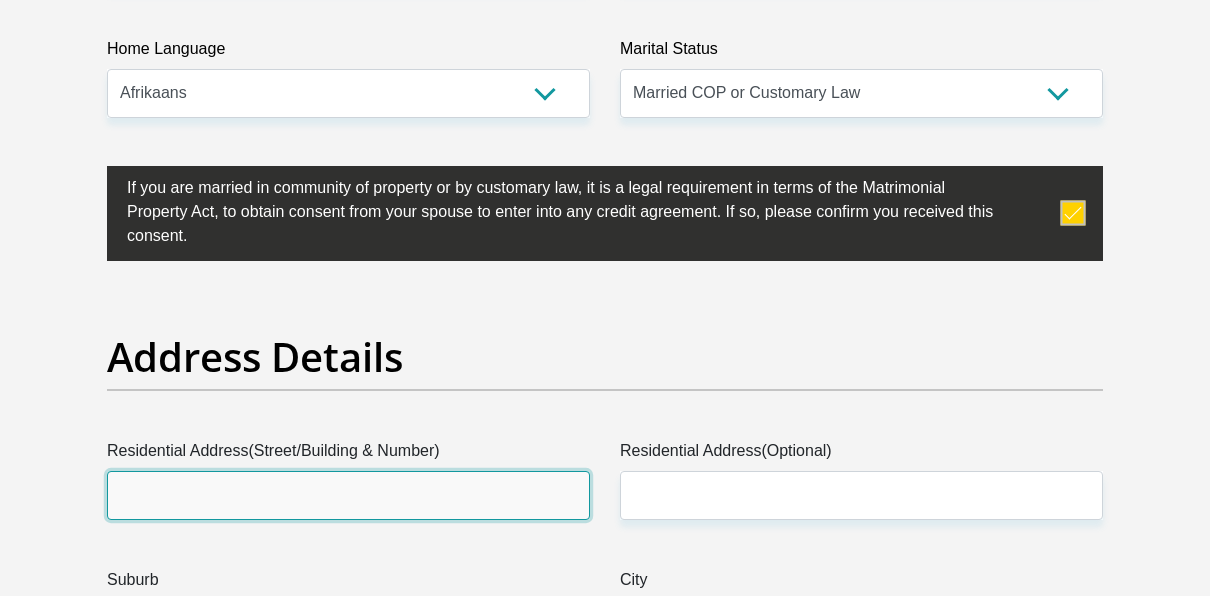 click on "Residential Address(Street/Building & Number)" at bounding box center [348, 495] 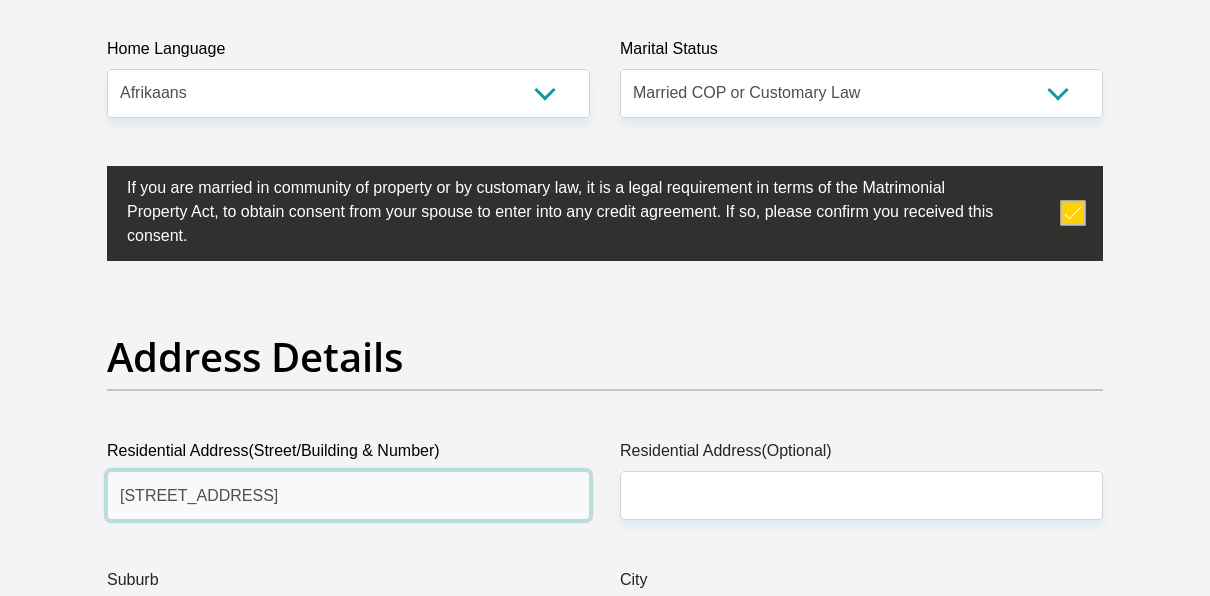 drag, startPoint x: 278, startPoint y: 494, endPoint x: -51, endPoint y: 496, distance: 329.00607 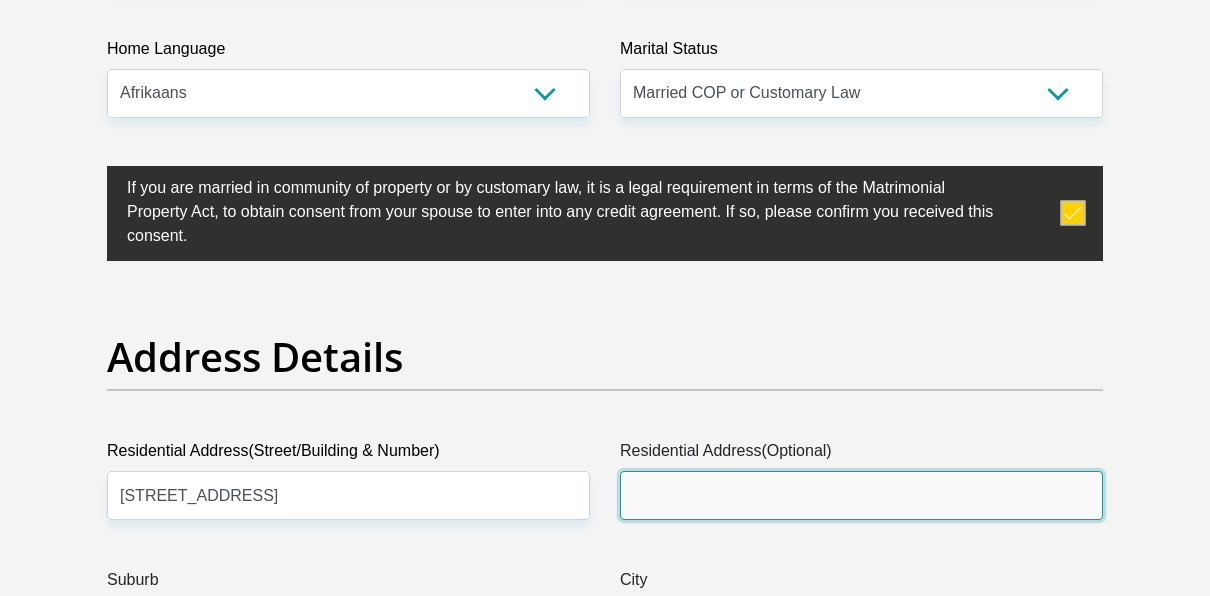 click on "Residential Address(Optional)" at bounding box center (861, 495) 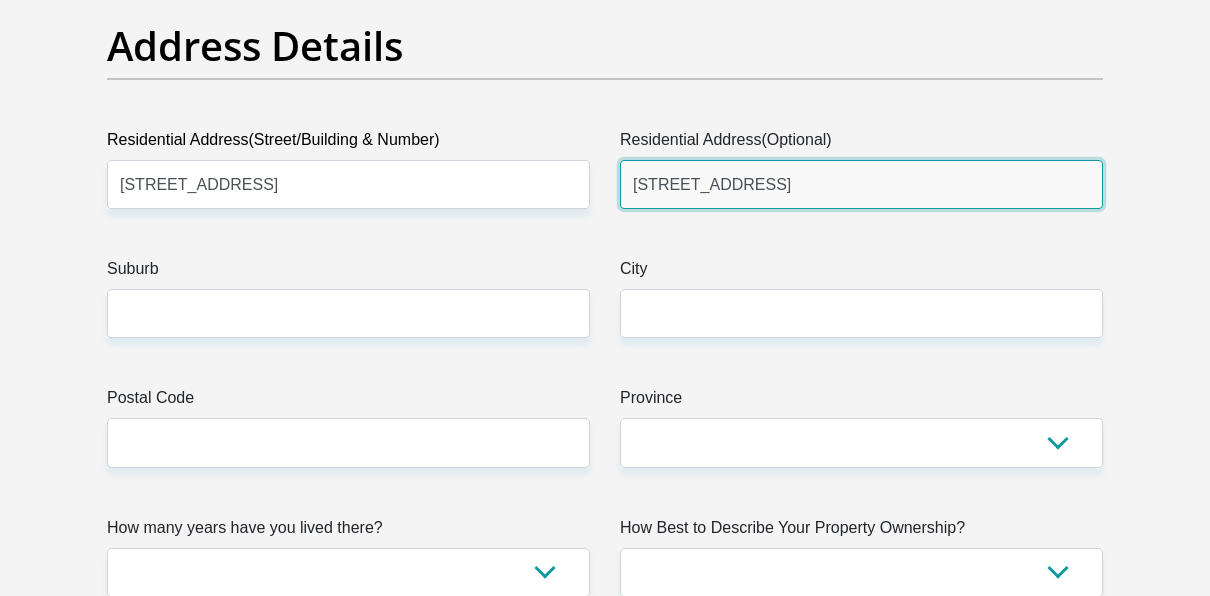 scroll, scrollTop: 1197, scrollLeft: 0, axis: vertical 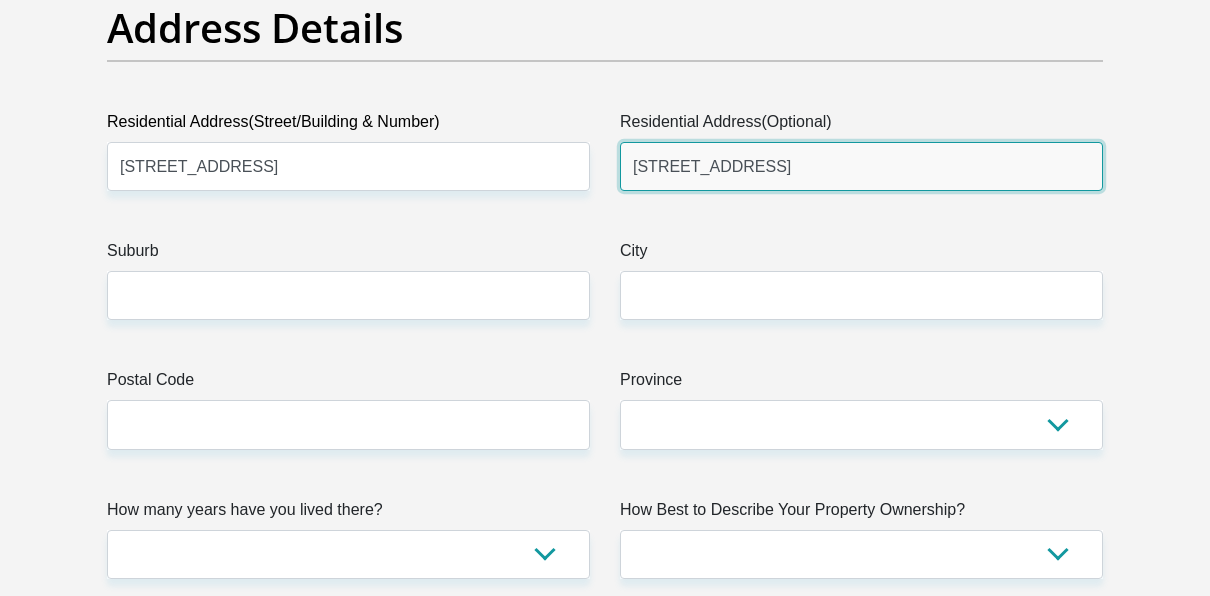 type on "Azalia Street 4" 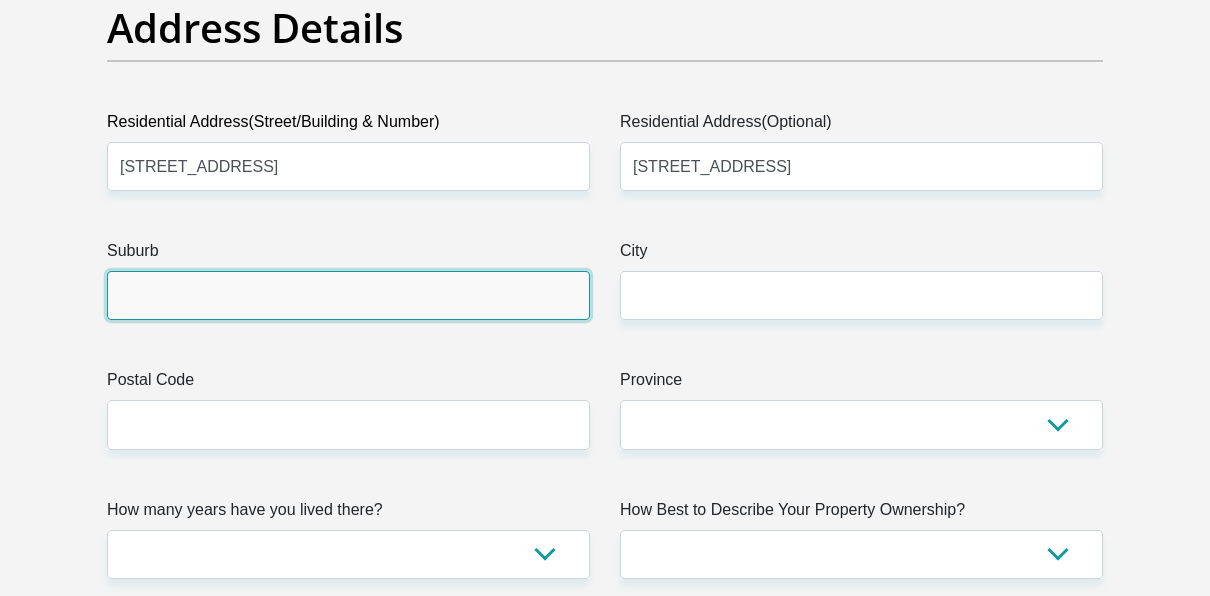 click on "Suburb" at bounding box center (348, 295) 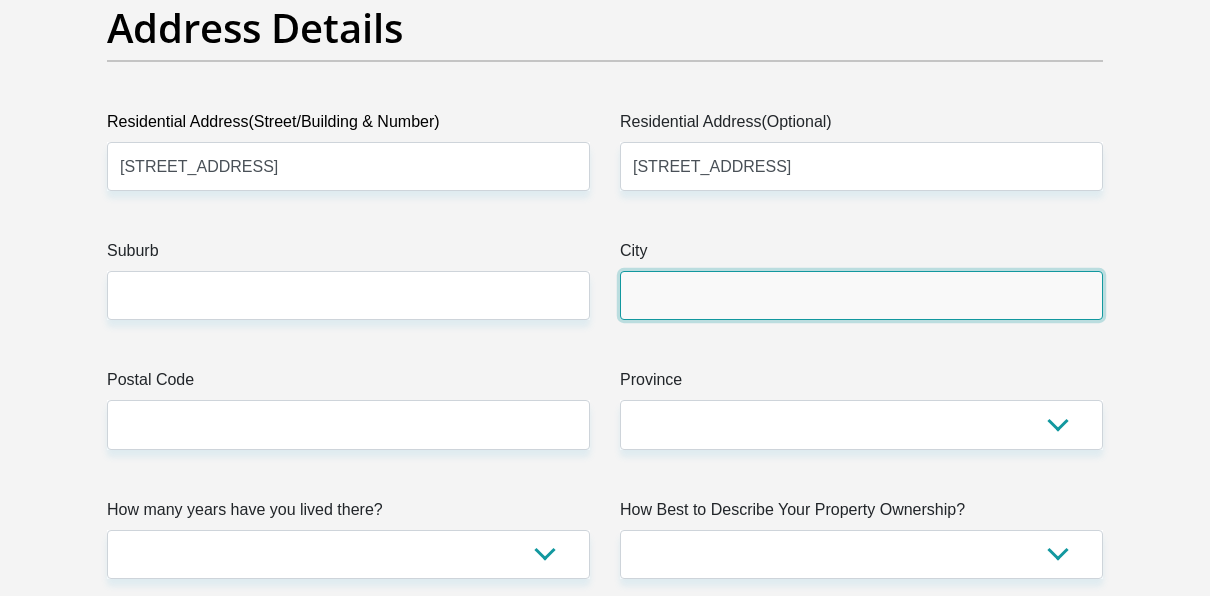click on "City" at bounding box center [861, 295] 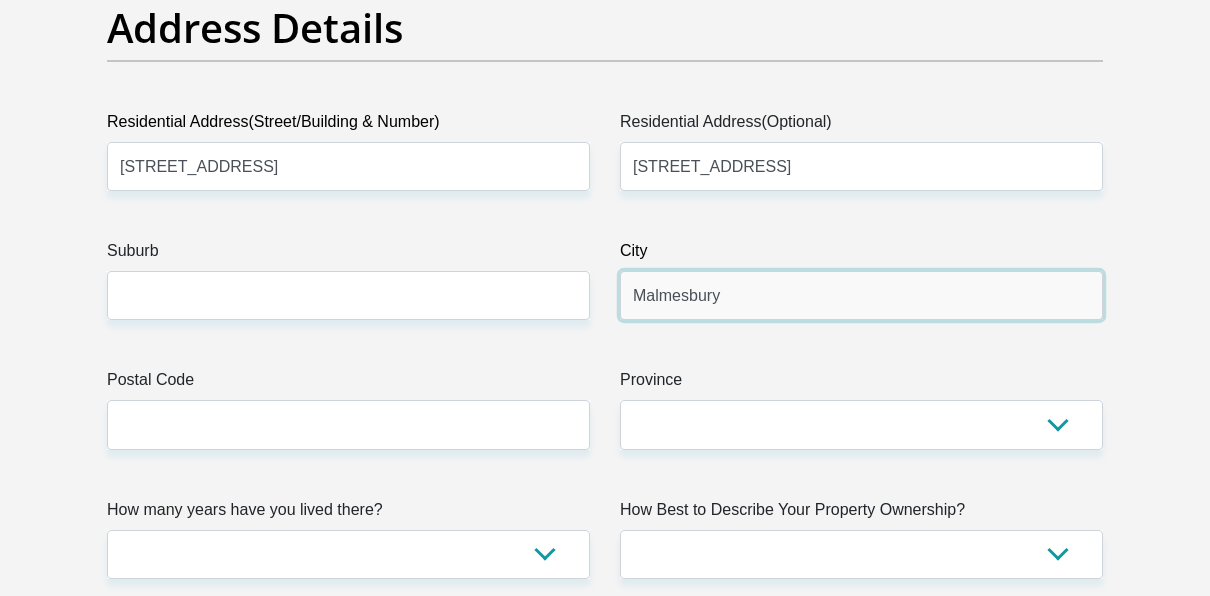 type on "Malmesbury" 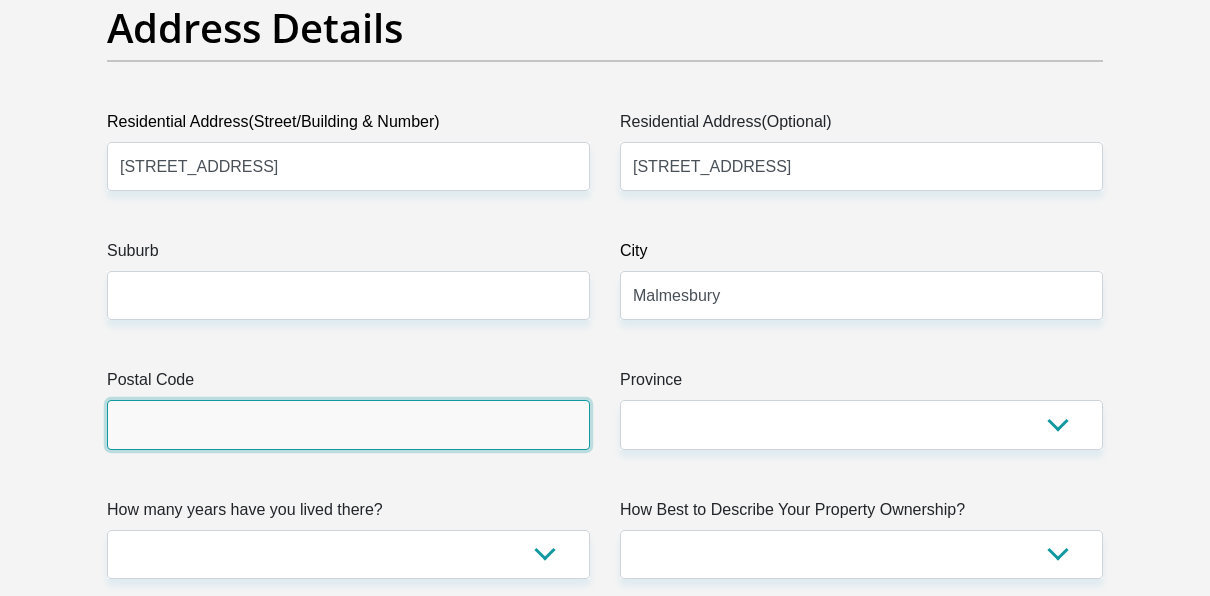 click on "Postal Code" at bounding box center (348, 424) 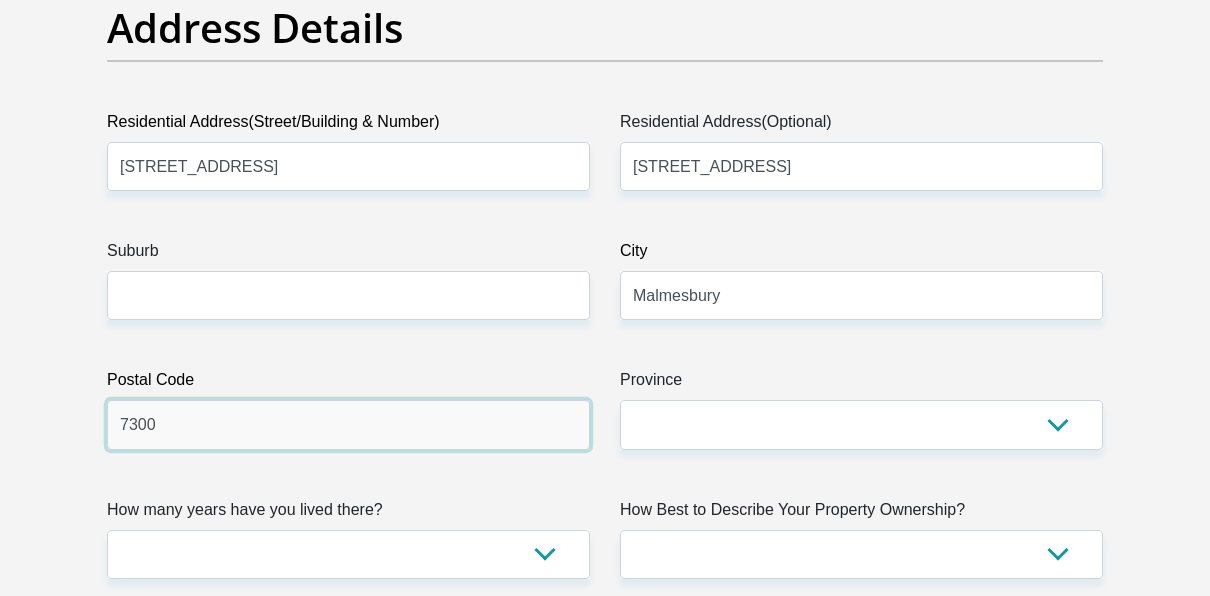 type on "7300" 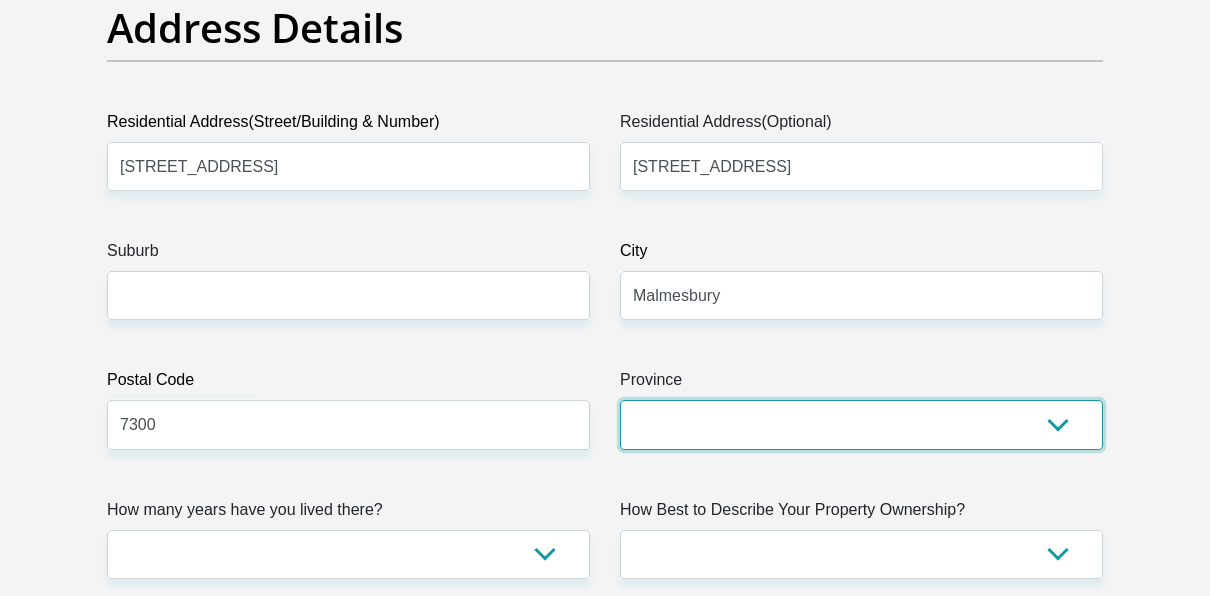 click on "Eastern Cape
Free State
Gauteng
KwaZulu-Natal
Limpopo
Mpumalanga
Northern Cape
North West
Western Cape" at bounding box center [861, 424] 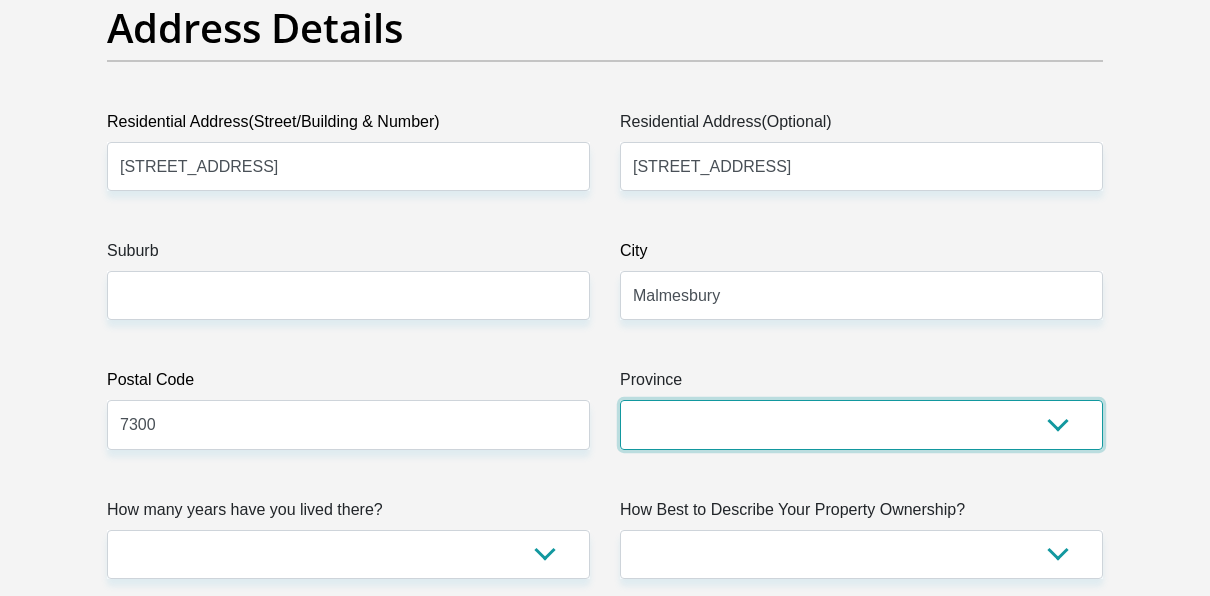 select on "Western Cape" 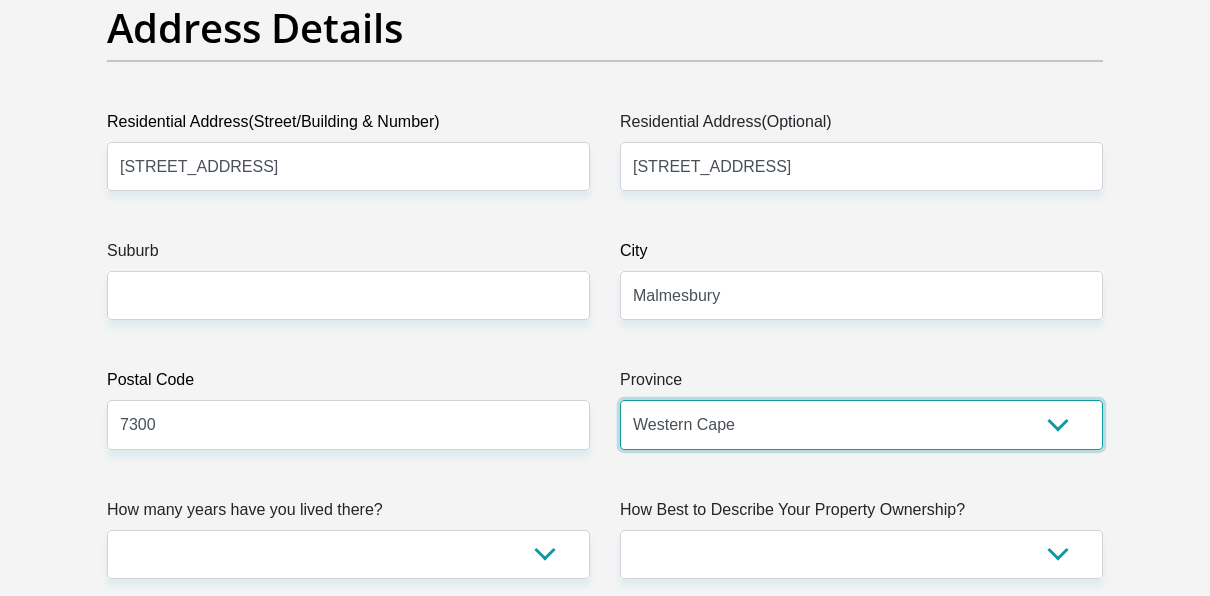 click on "Eastern Cape
Free State
Gauteng
KwaZulu-Natal
Limpopo
Mpumalanga
Northern Cape
North West
Western Cape" at bounding box center [861, 424] 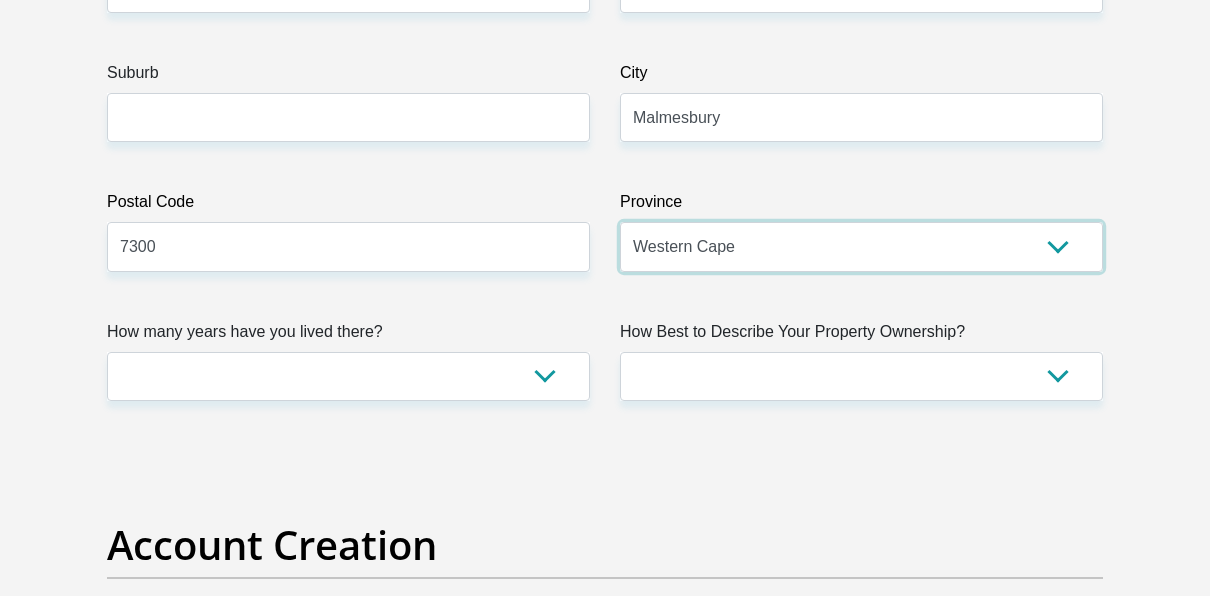 scroll, scrollTop: 1384, scrollLeft: 0, axis: vertical 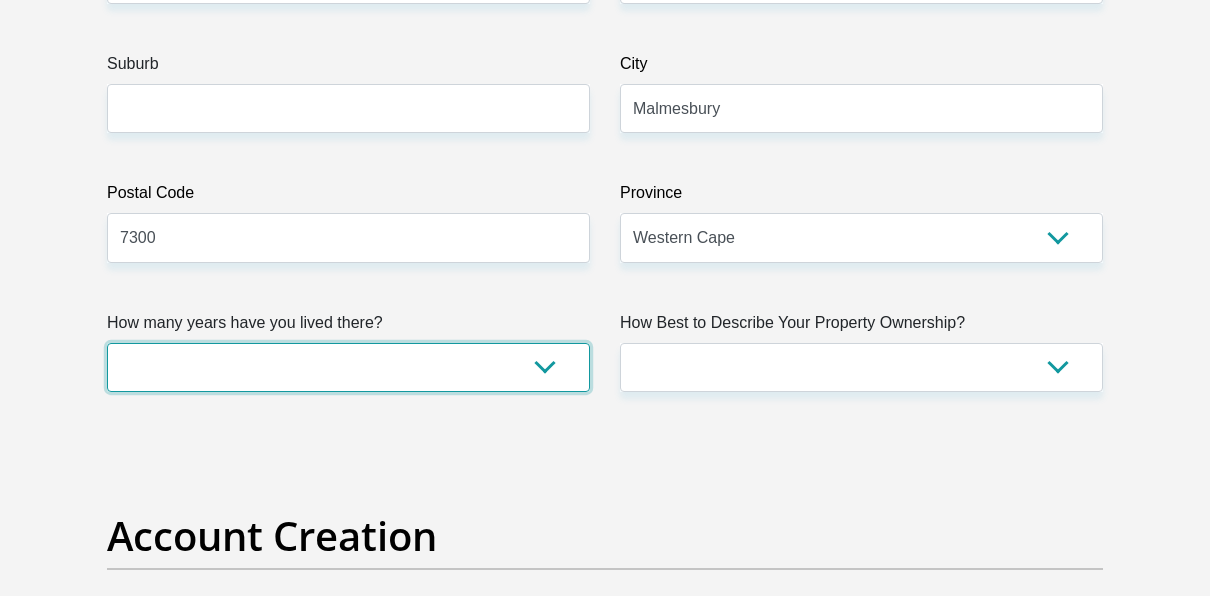 click on "less than 1 year
1-3 years
3-5 years
5+ years" at bounding box center [348, 367] 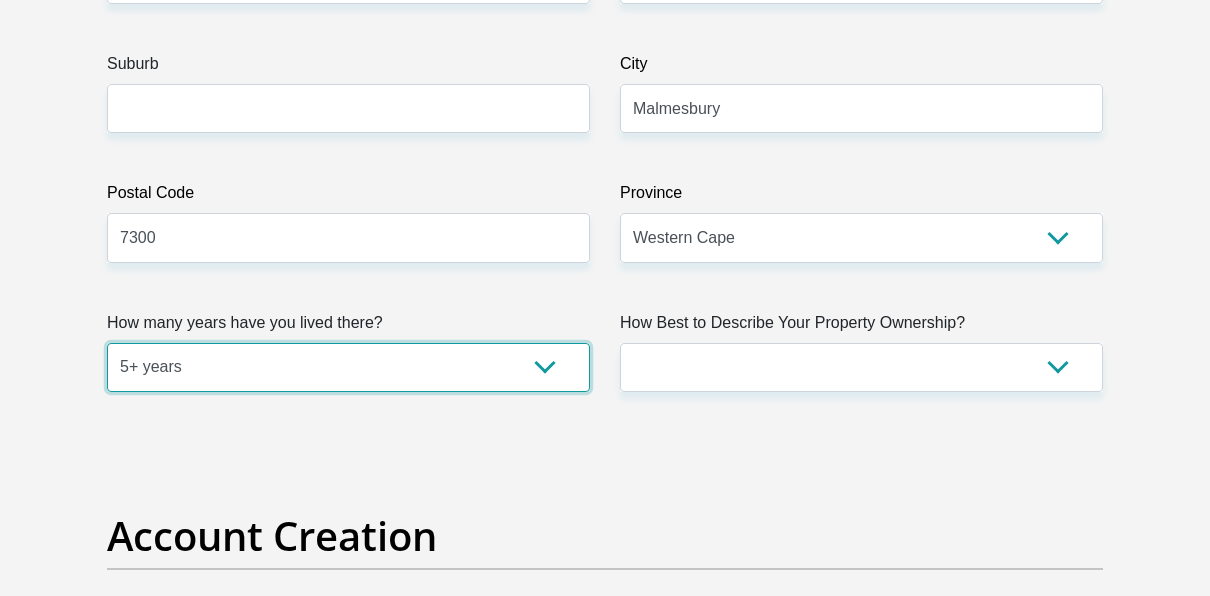 click on "less than 1 year
1-3 years
3-5 years
5+ years" at bounding box center [348, 367] 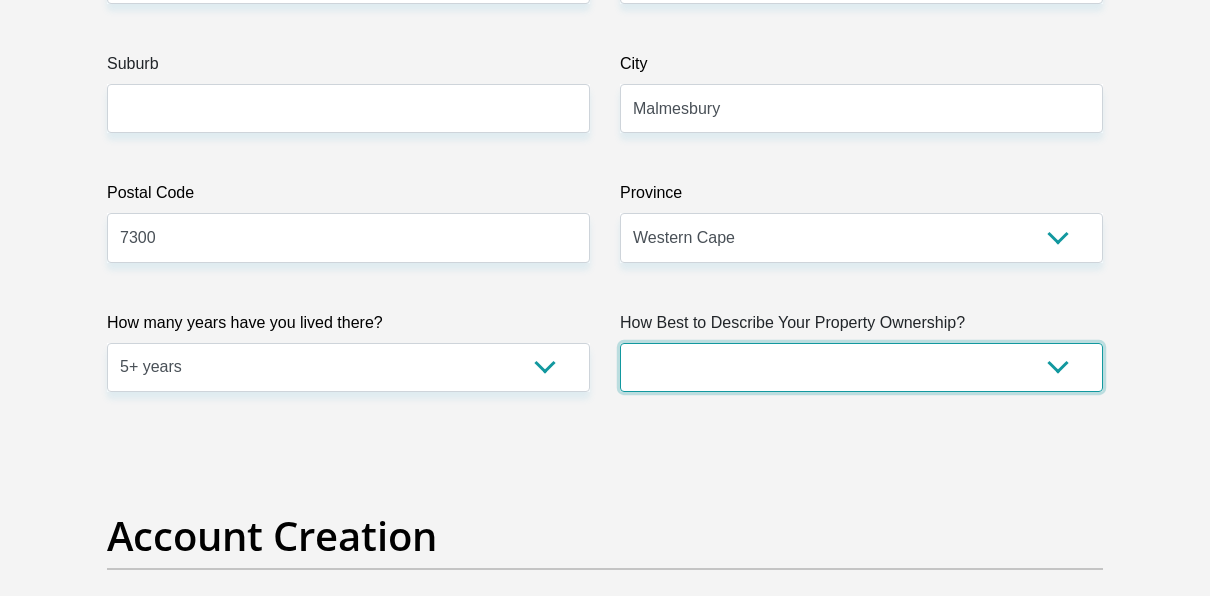 click on "Owned
Rented
Family Owned
Company Dwelling" at bounding box center (861, 367) 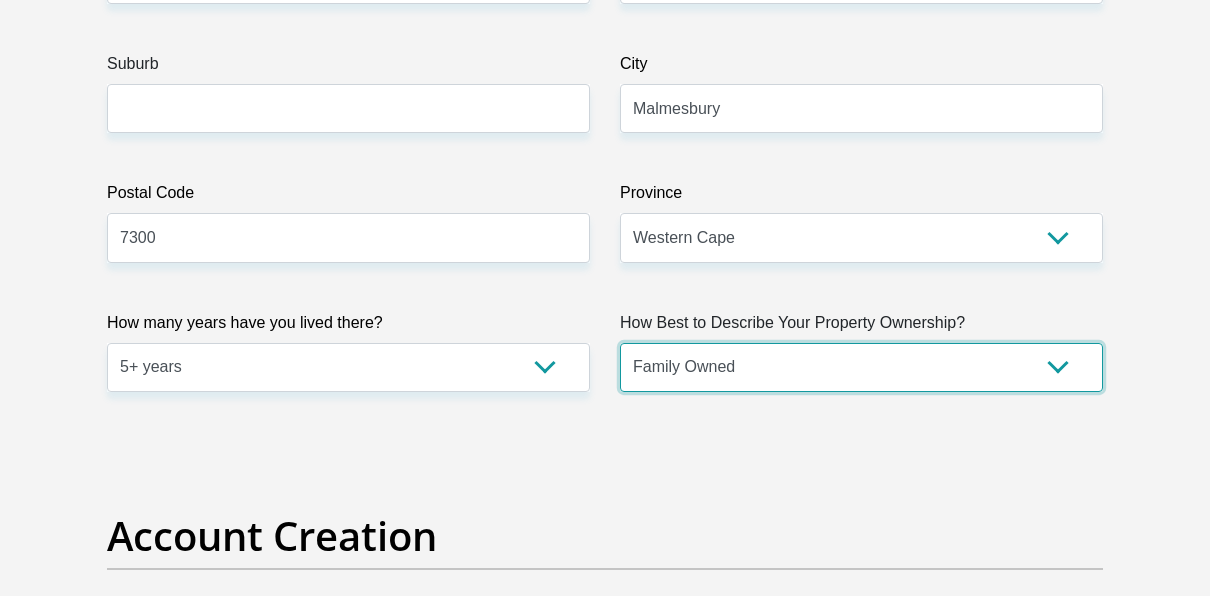 click on "Owned
Rented
Family Owned
Company Dwelling" at bounding box center (861, 367) 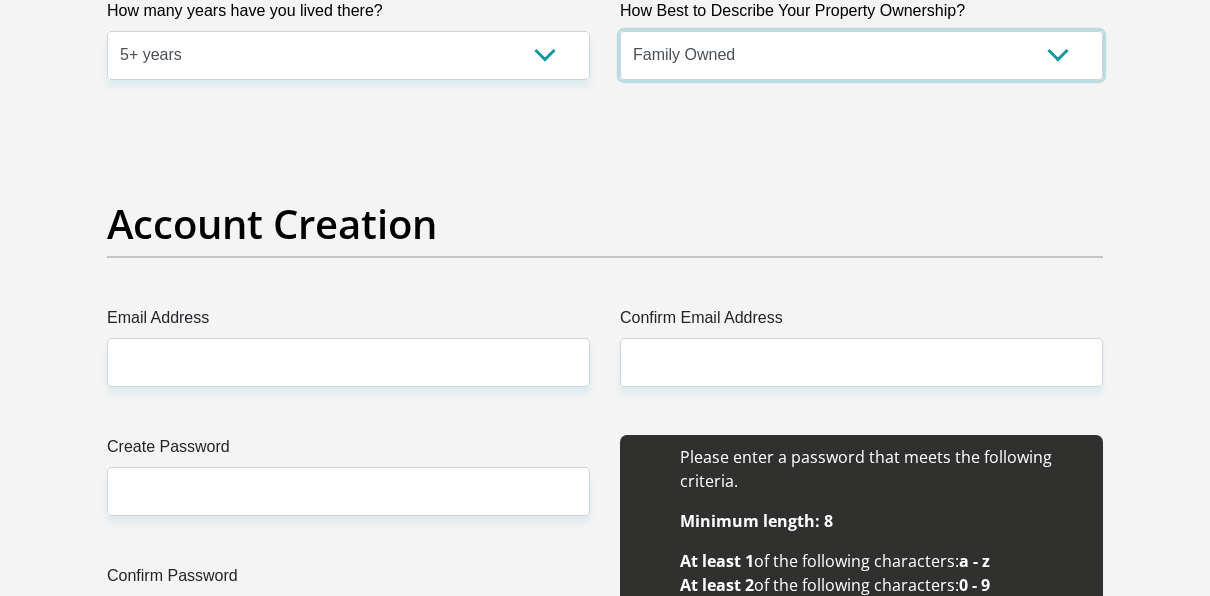 scroll, scrollTop: 1758, scrollLeft: 0, axis: vertical 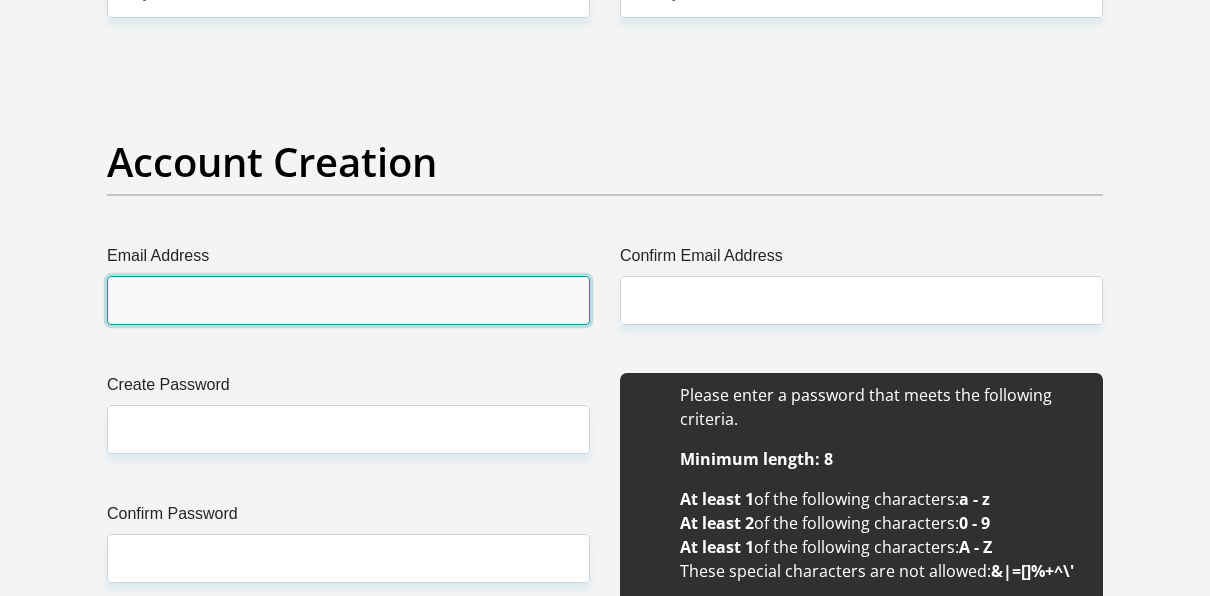 click on "Email Address" at bounding box center (348, 300) 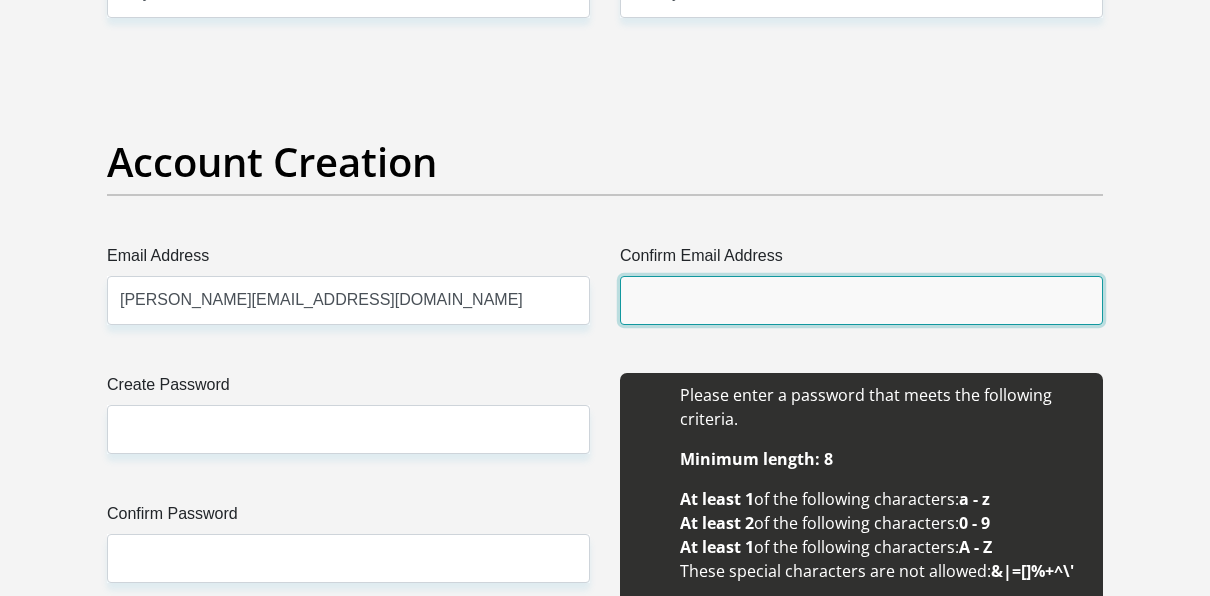 type on "adrian.christians@icloud.com" 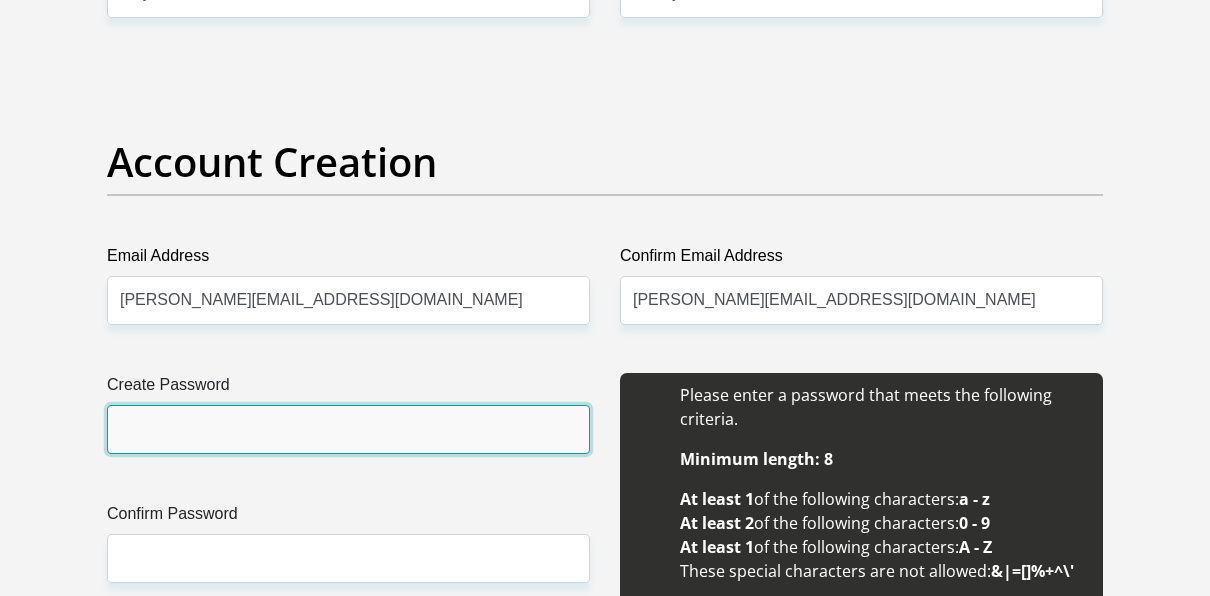click on "Create Password" at bounding box center [348, 429] 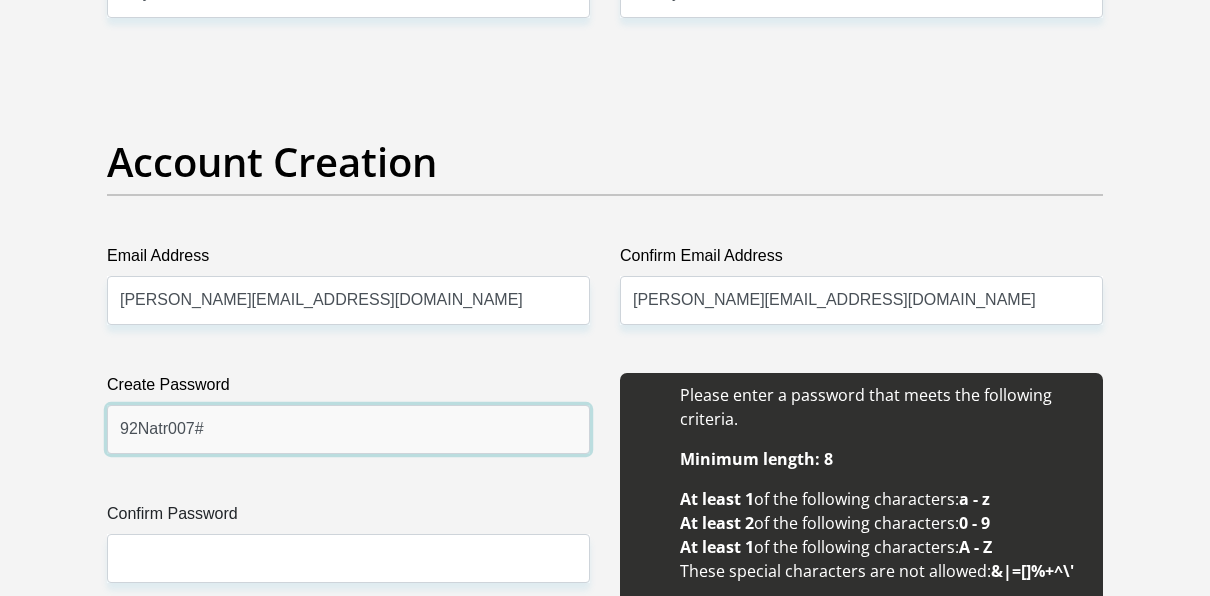drag, startPoint x: 230, startPoint y: 425, endPoint x: -51, endPoint y: 444, distance: 281.6416 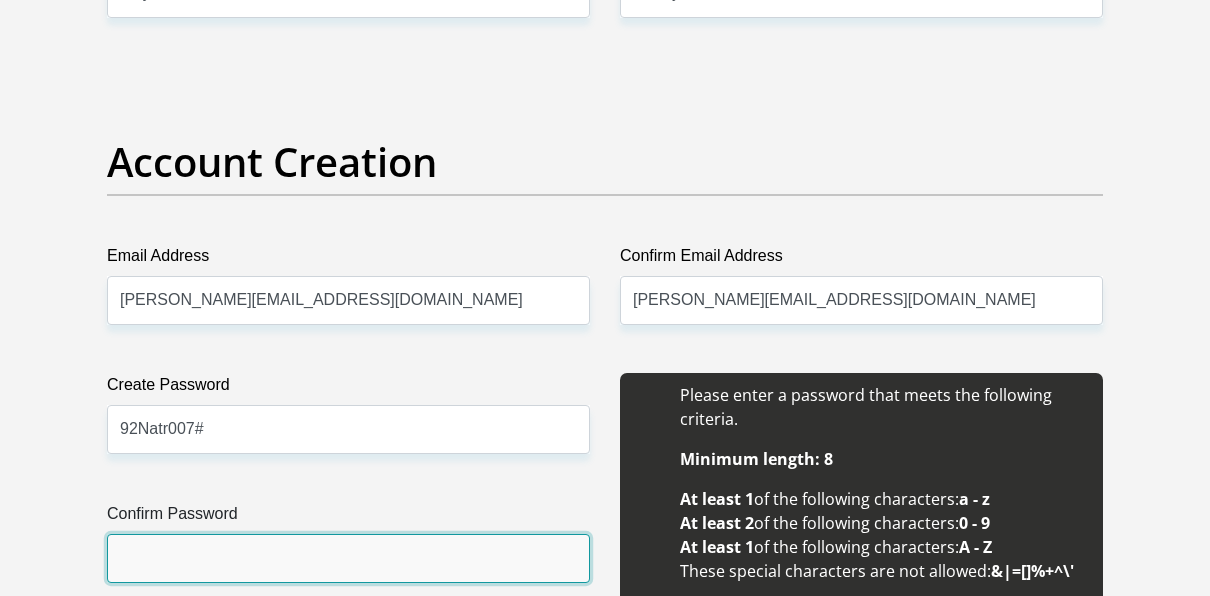 click on "Confirm Password" at bounding box center (348, 558) 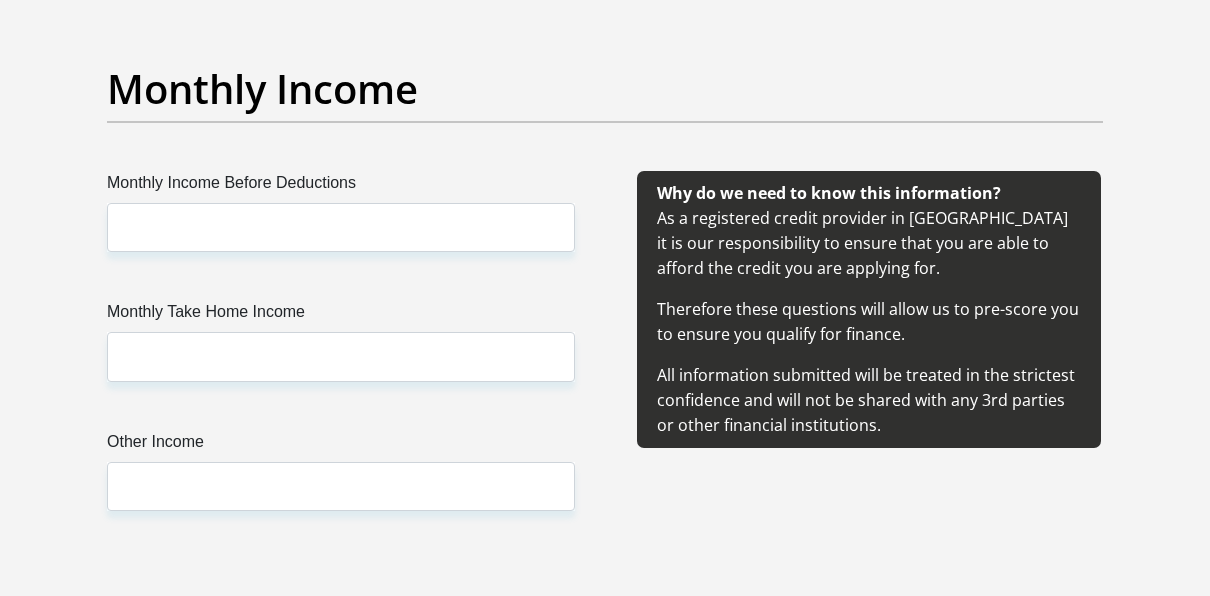 scroll, scrollTop: 2470, scrollLeft: 0, axis: vertical 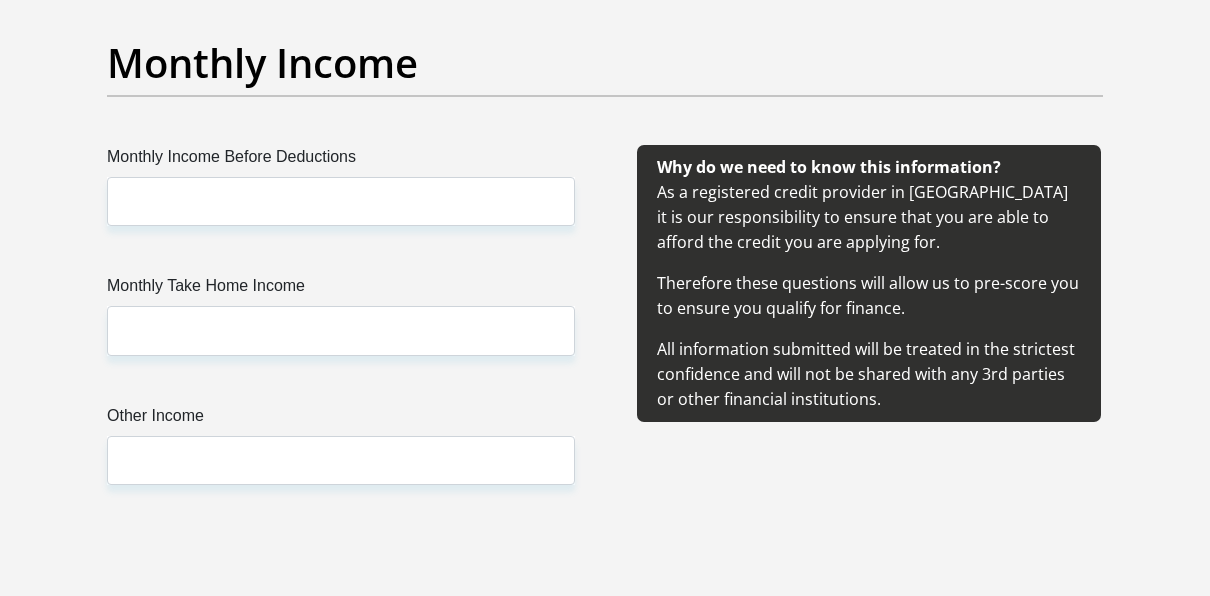type on "92Natr007#" 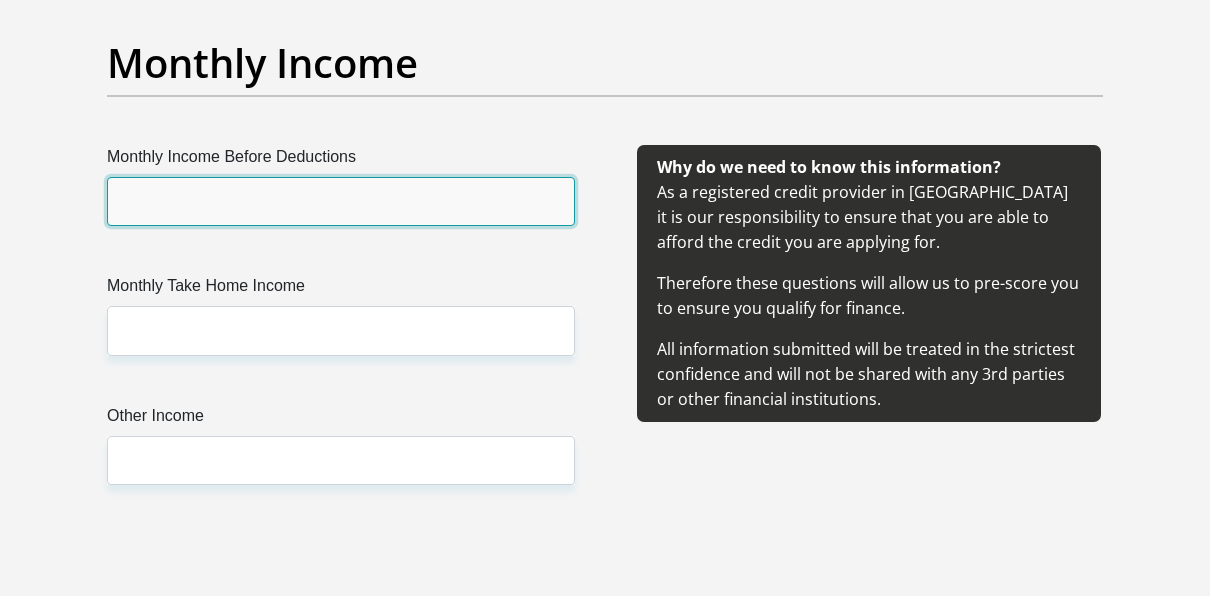 click on "Monthly Income Before Deductions" at bounding box center [341, 201] 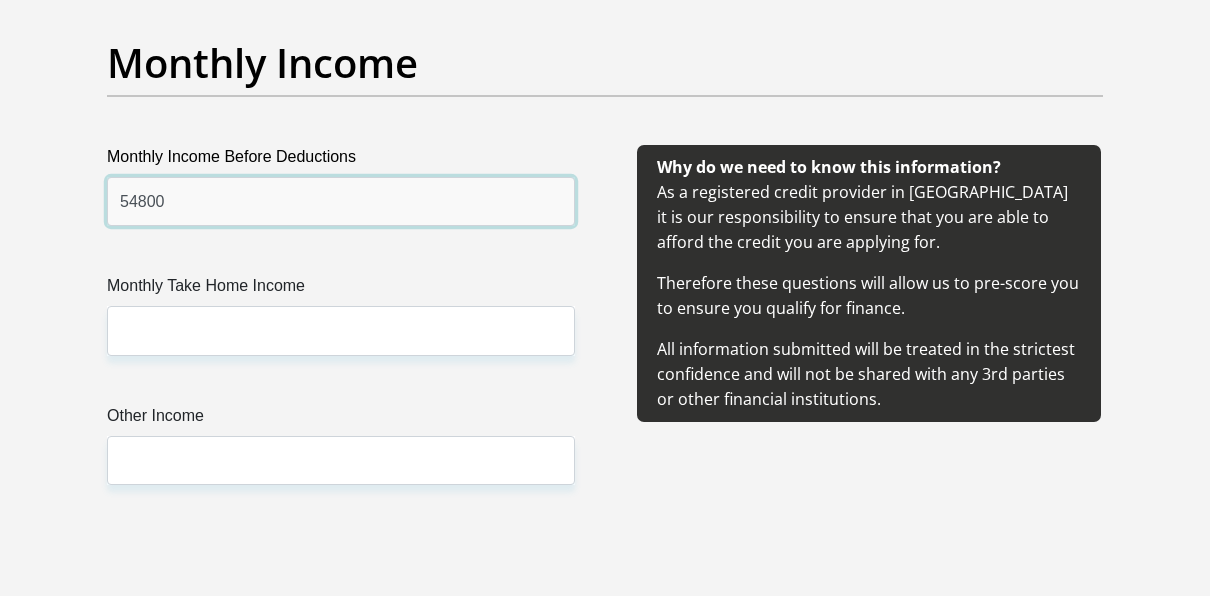 type on "54800" 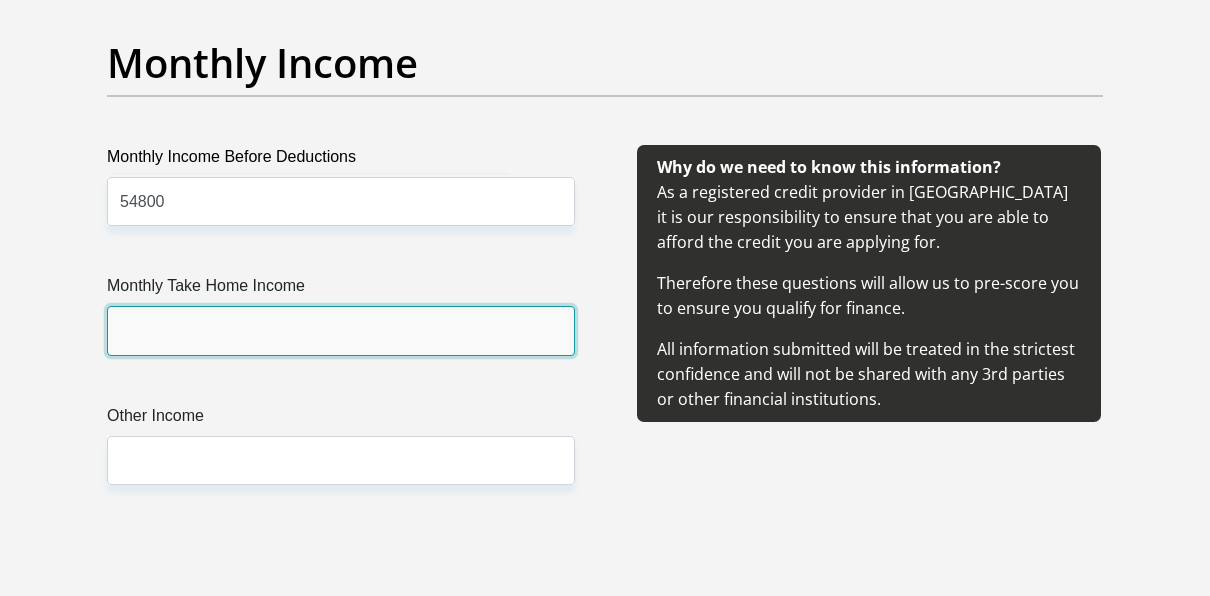 click on "Monthly Take Home Income" at bounding box center [341, 330] 